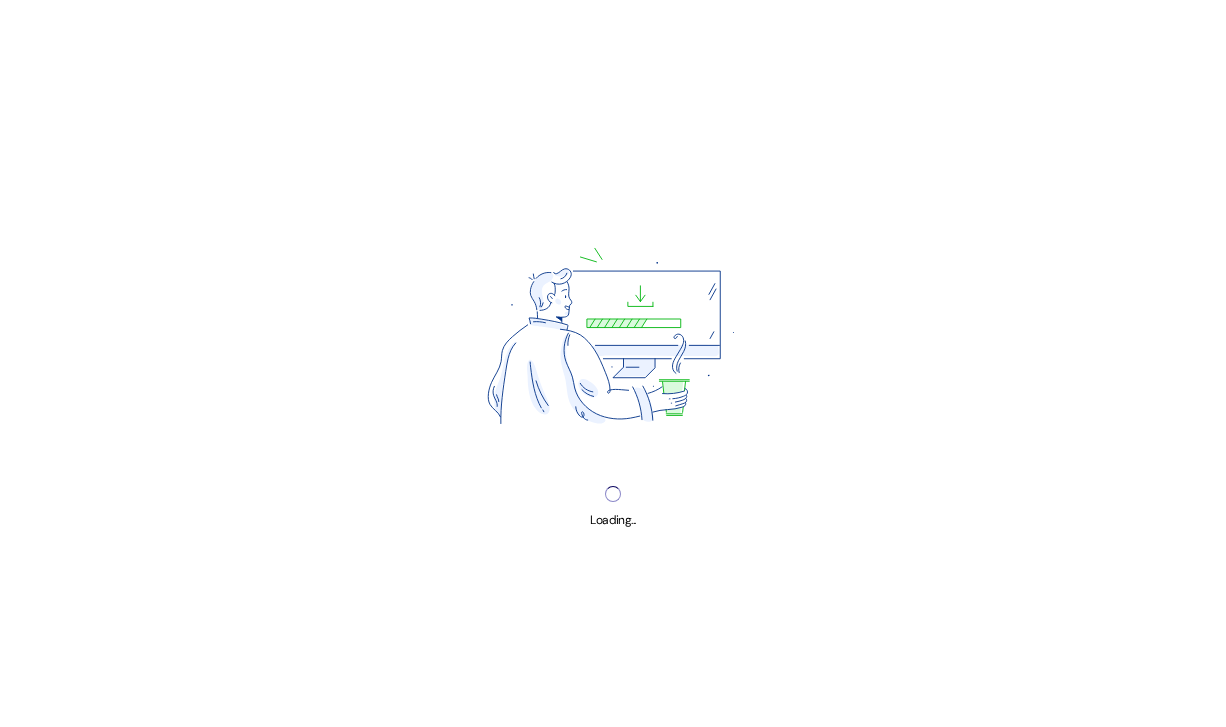 scroll, scrollTop: 0, scrollLeft: 0, axis: both 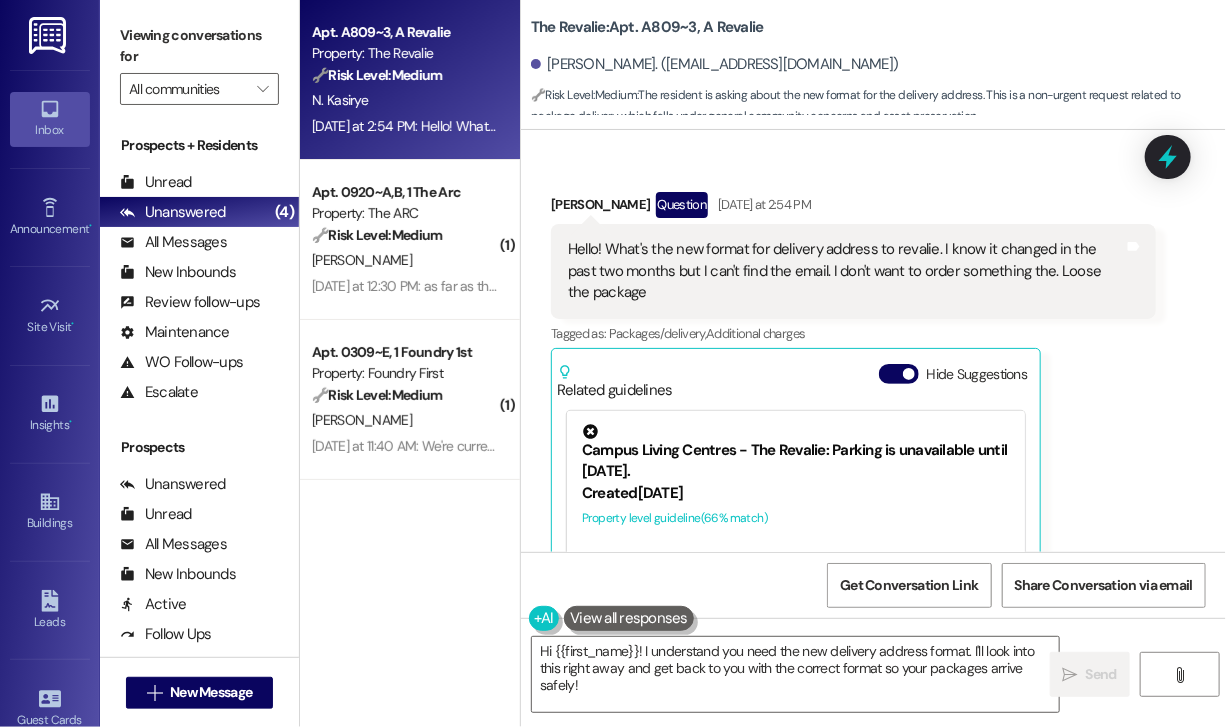 click on "[DATE] at 2:54 PM: Hello! What's the new format for delivery address to revalie. I know it changed in the past two months but I can't find the email. I don't want to order something the. Loose the package  [DATE] at 2:54 PM: Hello! What's the new format for delivery address to revalie. I know it changed in the past two months but I can't find the email. I don't want to order something the. Loose the package" at bounding box center (891, 126) 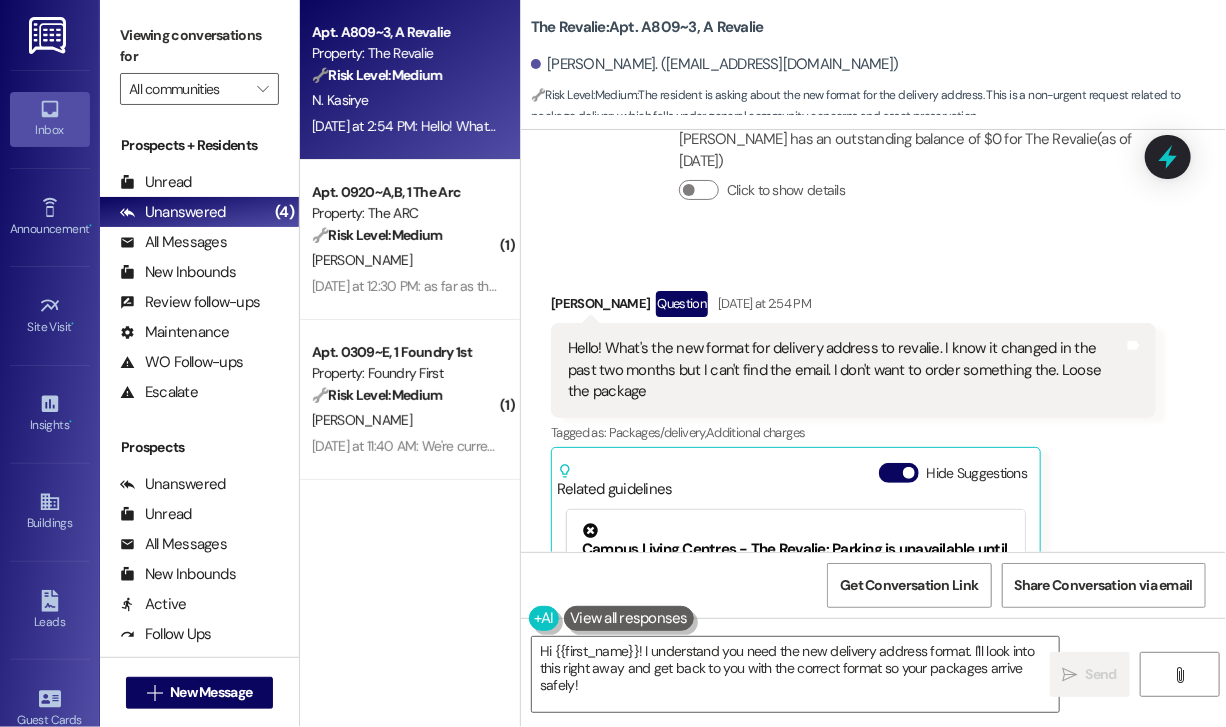 scroll, scrollTop: 7206, scrollLeft: 0, axis: vertical 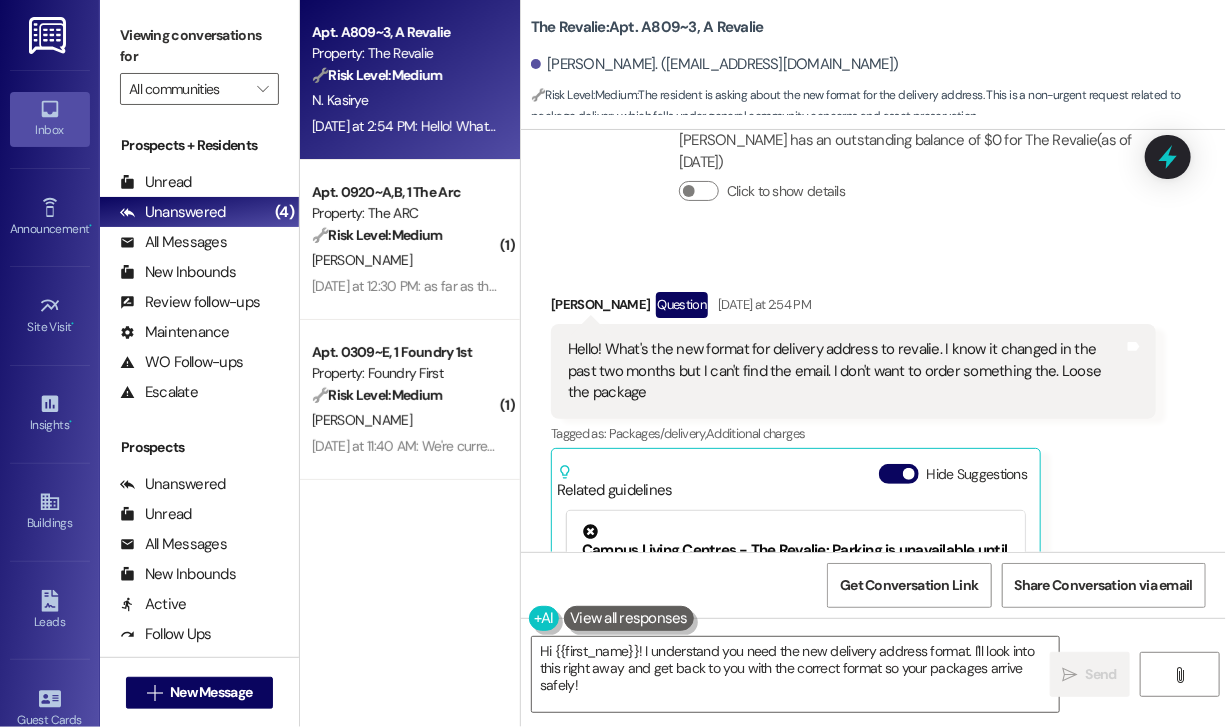 click on "Received via SMS [PERSON_NAME] Question [DATE] at 2:54 PM Hello! What's the new format for delivery address to revalie. I know it changed in the past two months but I can't find the email. I don't want to order something the. Loose the package  Tags and notes Tagged as:   Packages/delivery ,  Click to highlight conversations about Packages/delivery Additional charges Click to highlight conversations about Additional charges  Related guidelines Hide Suggestions Campus Living Centres - The Revalie: Parking is unavailable until [DATE].
Created  [DATE] Property level guideline  ( 66 % match) FAQs generated by ResiDesk AI When will parking be available again? Parking will be available again in [DATE]. Is there a waiting list for parking spots? We don't have information about a waiting list in the provided document. Please contact the property management for more details. Are there any alternative parking options available? Will I be notified when parking becomes available? Created   (" at bounding box center (873, 530) 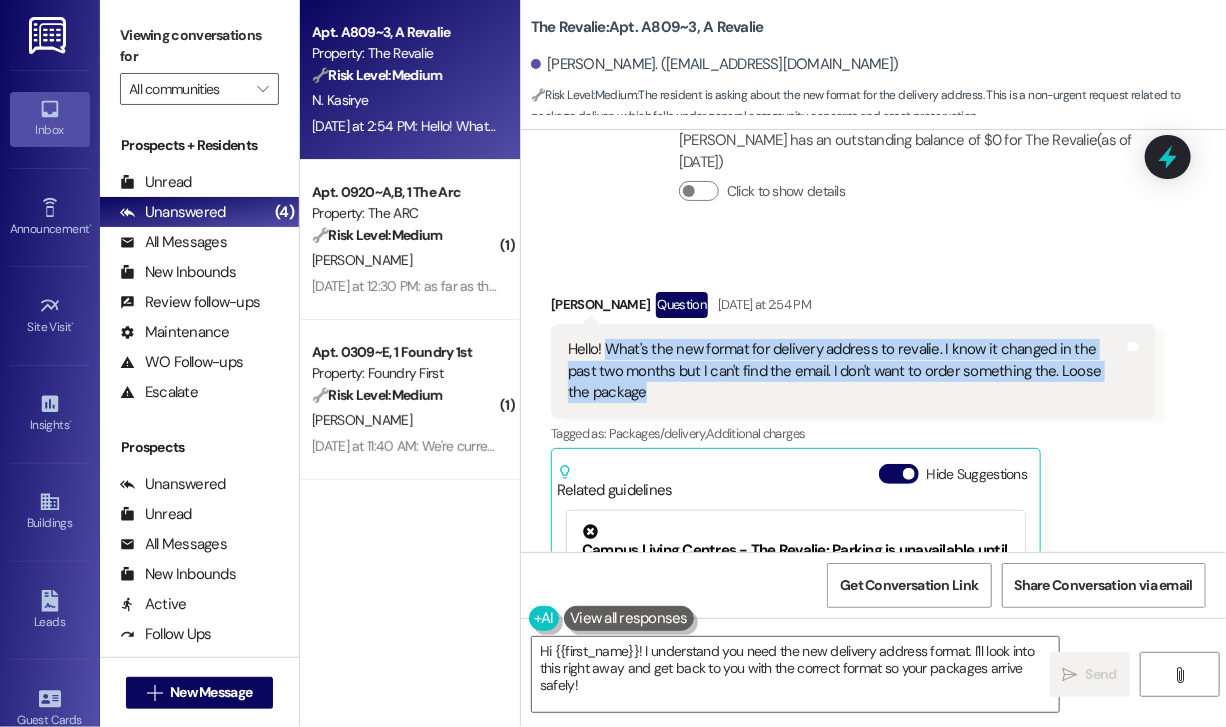 drag, startPoint x: 708, startPoint y: 340, endPoint x: 609, endPoint y: 293, distance: 109.59015 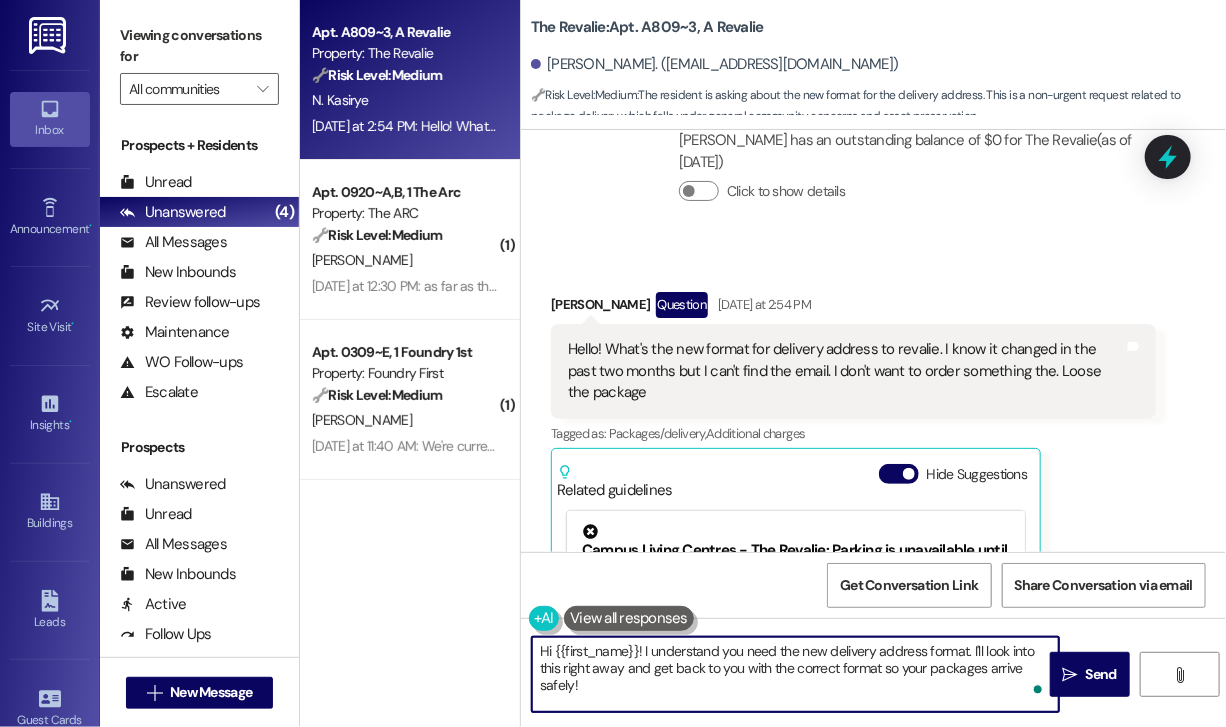 drag, startPoint x: 772, startPoint y: 702, endPoint x: 641, endPoint y: 650, distance: 140.94325 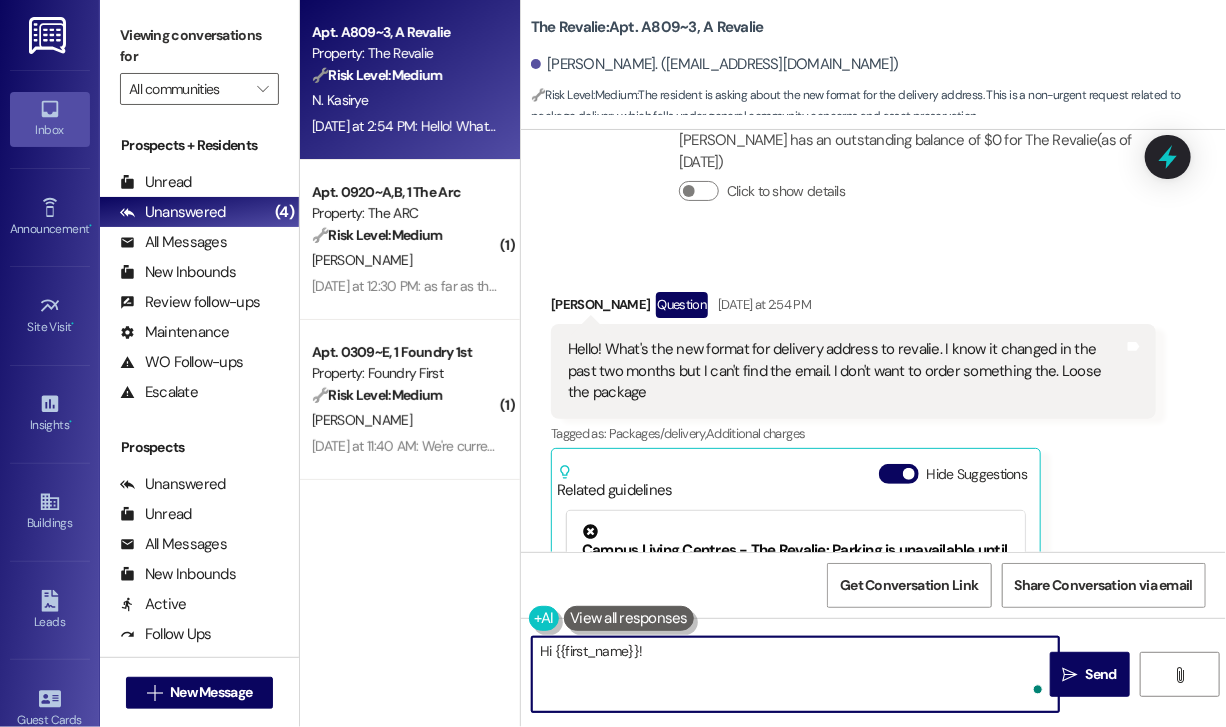 paste on "Thanks for reaching out! Just to help us get the correct info—do you remember if the change was related to the building number, unit formatting, or a new mailroom process? Also, are you trying to set up a delivery through a specific service like Amazon or FedEx? That’ll help us confirm the most accurate delivery format for your address at [GEOGRAPHIC_DATA]." 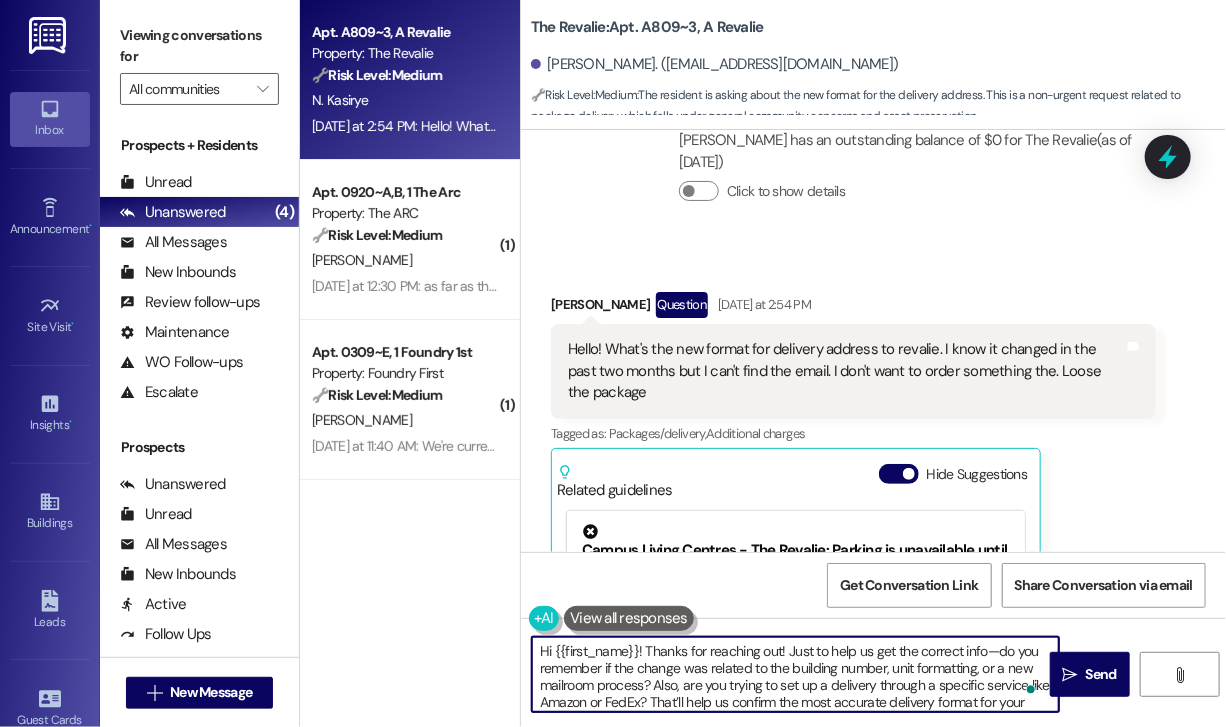 scroll, scrollTop: 16, scrollLeft: 0, axis: vertical 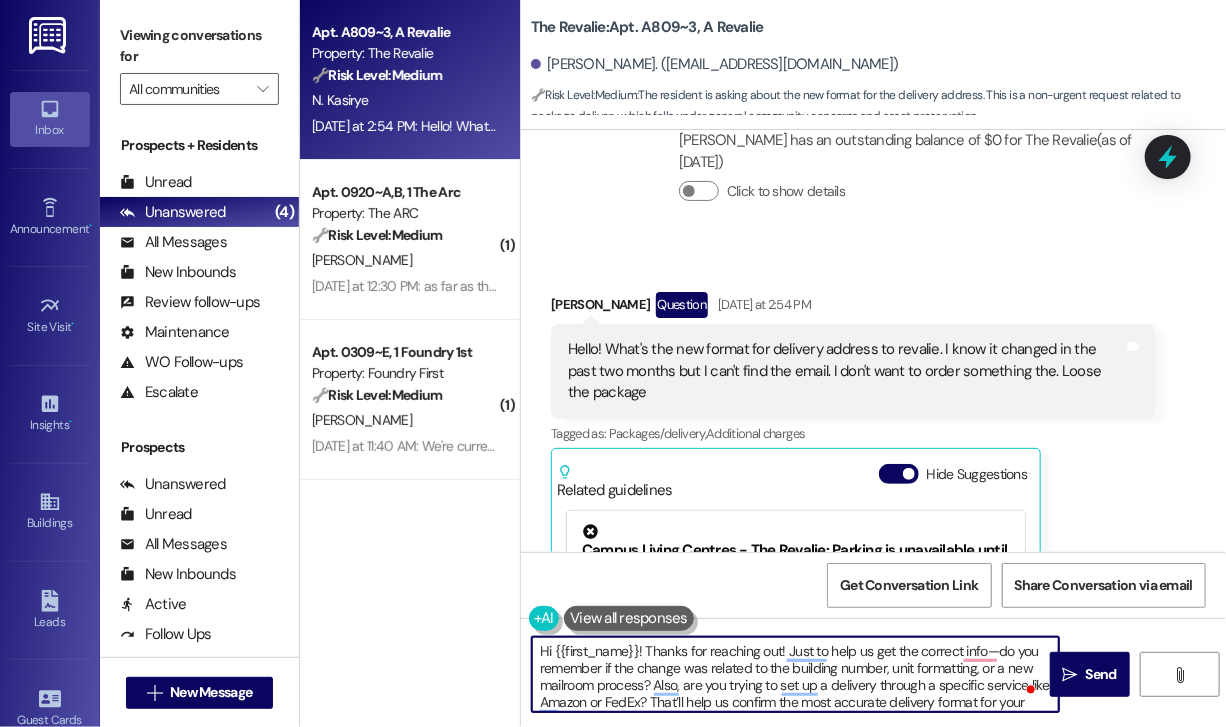 click on "Hi {{first_name}}! Thanks for reaching out! Just to help us get the correct info—do you remember if the change was related to the building number, unit formatting, or a new mailroom process? Also, are you trying to set up a delivery through a specific service like Amazon or FedEx? That’ll help us confirm the most accurate delivery format for your address at [GEOGRAPHIC_DATA]." at bounding box center [795, 674] 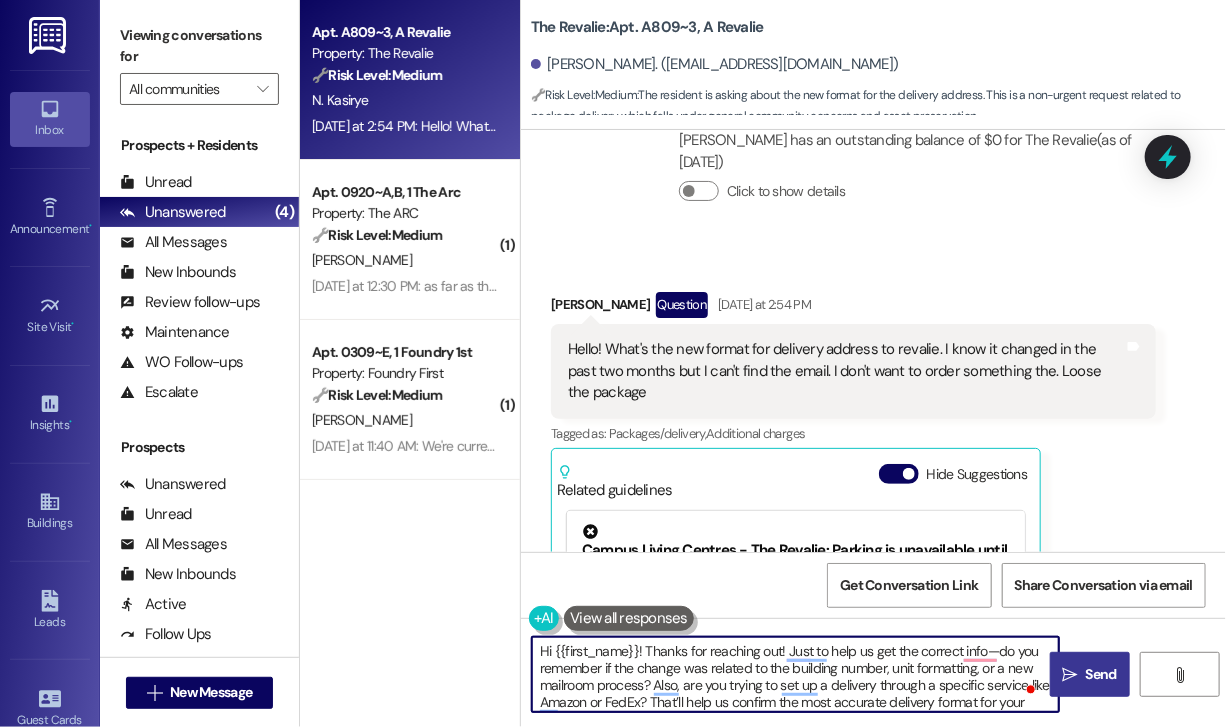 type on "Hi {{first_name}}! Thanks for reaching out! Just to help us get the correct info—do you remember if the change was related to the building number, unit formatting, or a new mailroom process? Also, are you trying to set up a delivery through a specific service like Amazon or FedEx? That’ll help us confirm the most accurate delivery format for your address at [GEOGRAPHIC_DATA]." 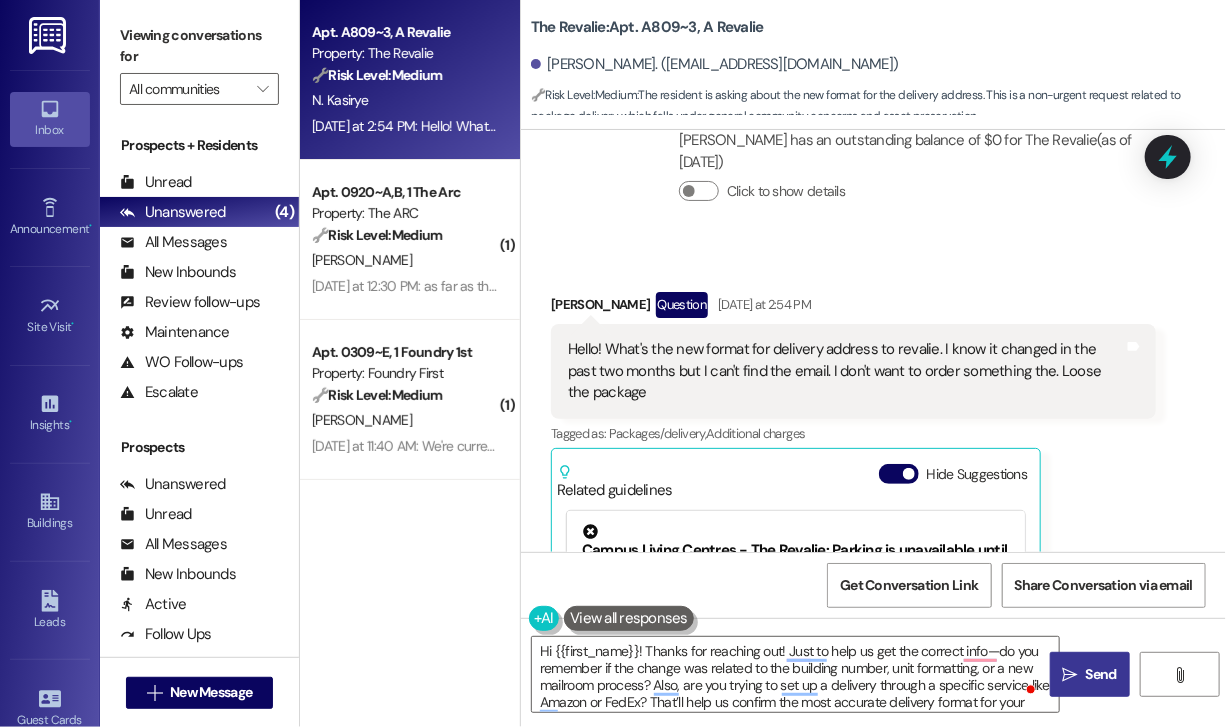 click on "" at bounding box center [1070, 675] 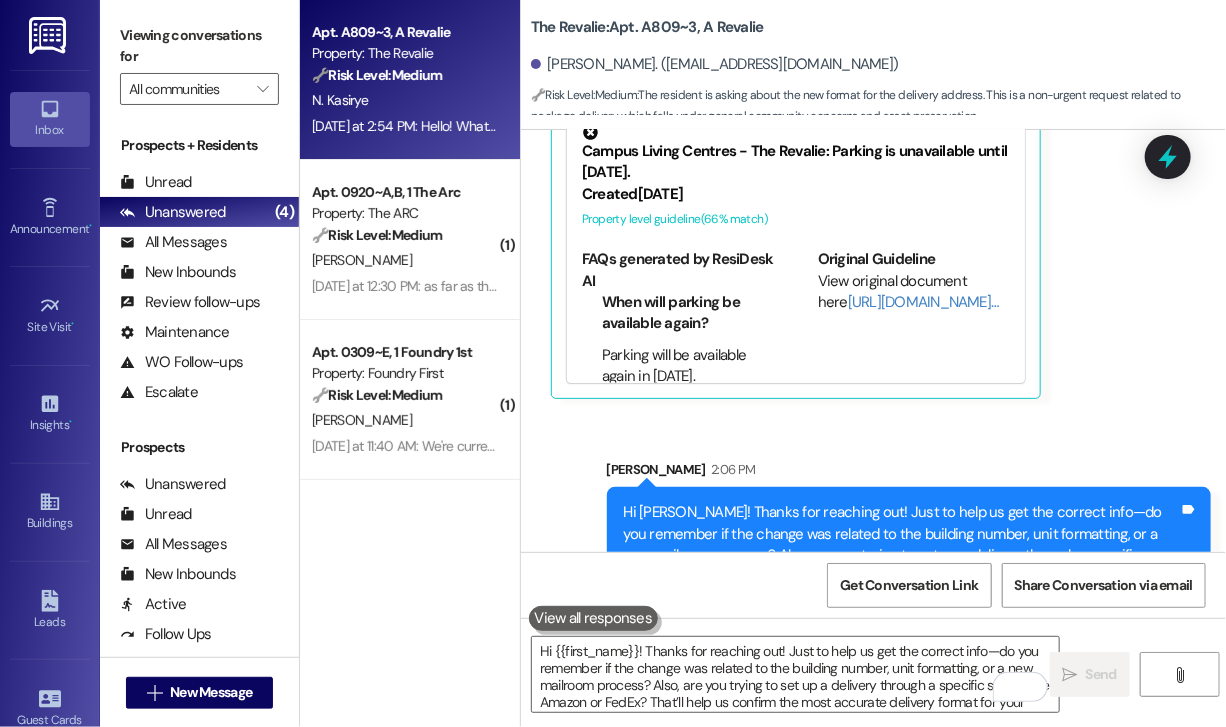 scroll, scrollTop: 7631, scrollLeft: 0, axis: vertical 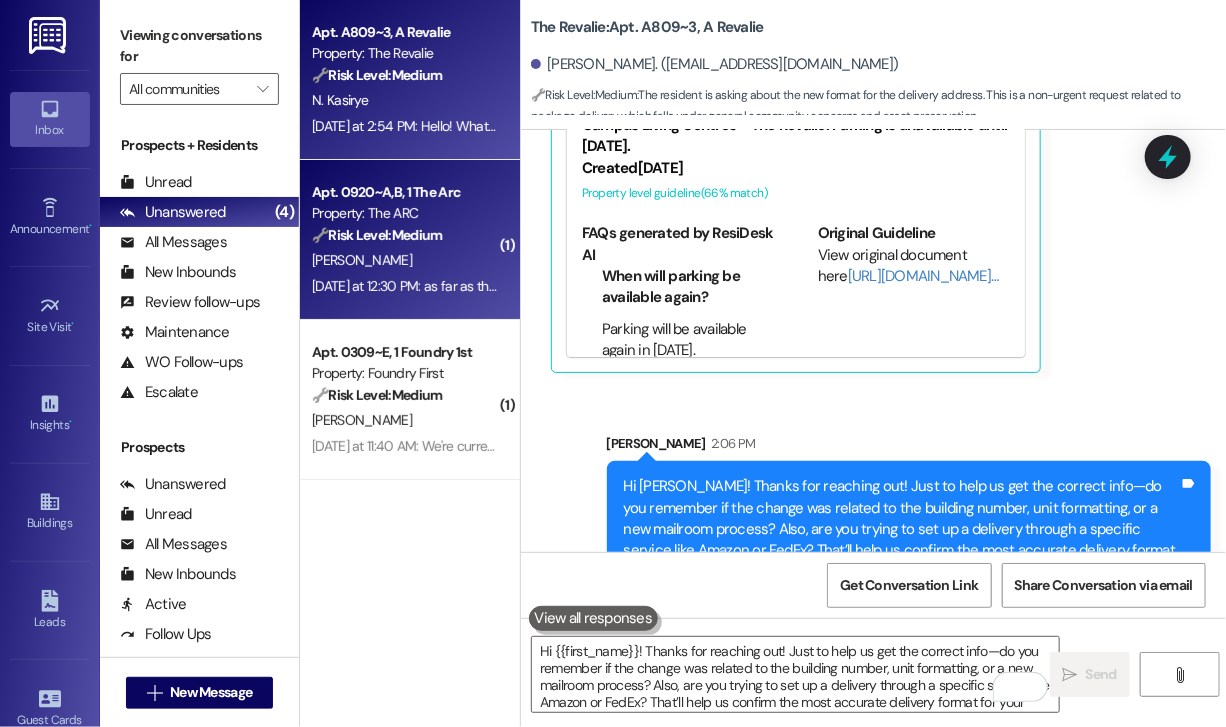 click on "[DATE] at 12:30 PM: as far as the moving process, my room was 78°F when I got there and has stayed that way since I believe I actually been out of town for the last week so I hope that's finally cool down but for the first three days of my move and it was above 75°F I also did not have a coffee table in my deluxe double so that took a little while to get fixed besides that though the move-in was overall OK, but I do wish that the air-conditioning in the room was cooler as well as having all of the pieces of furniture that I was promised" at bounding box center (404, 286) 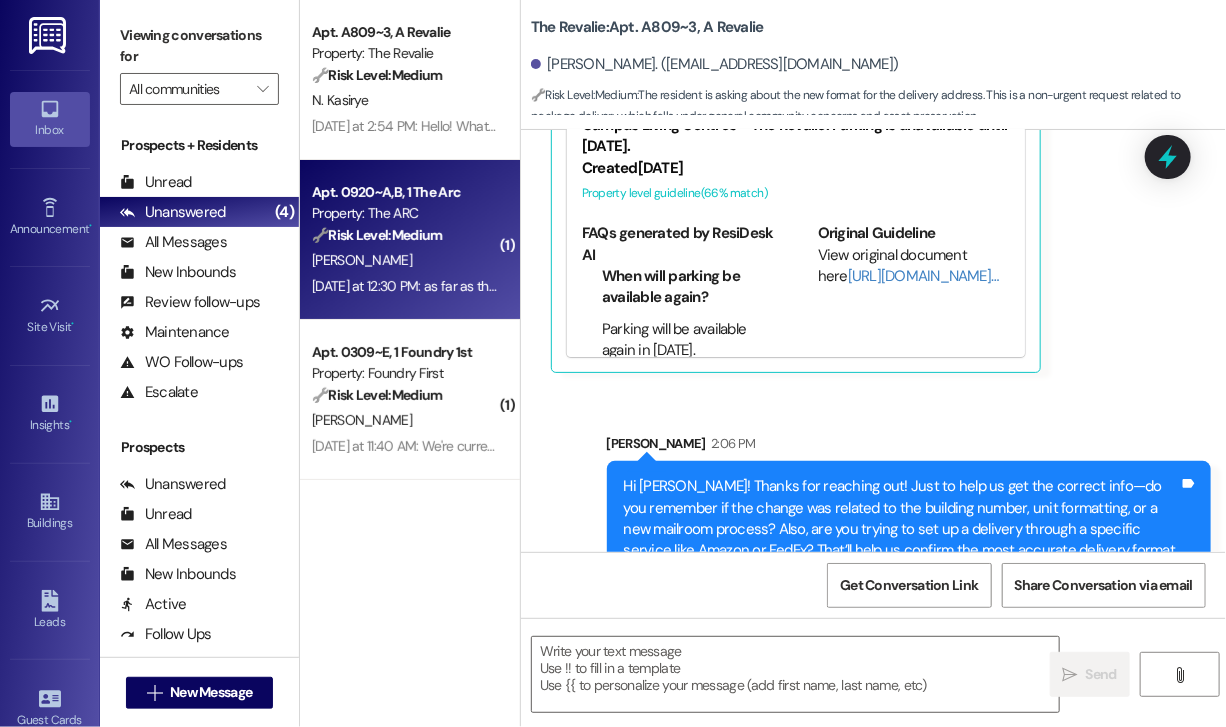 type on "Fetching suggested responses. Please feel free to read through the conversation in the meantime." 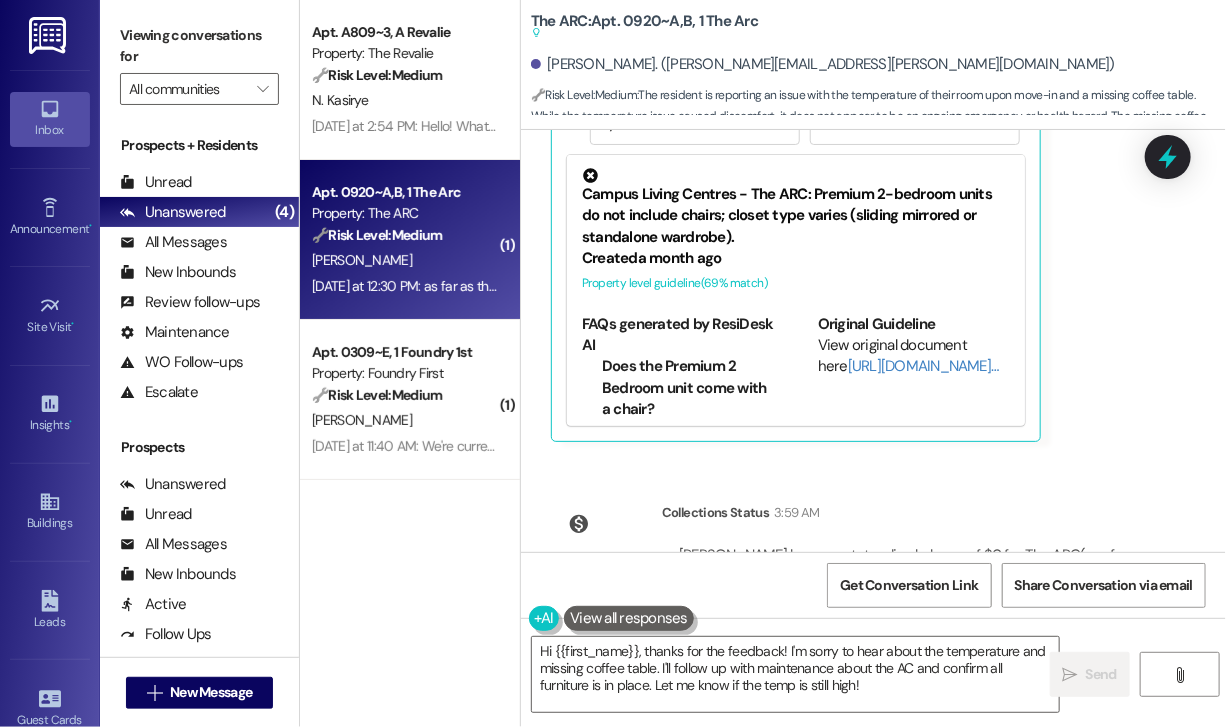 scroll, scrollTop: 1106, scrollLeft: 0, axis: vertical 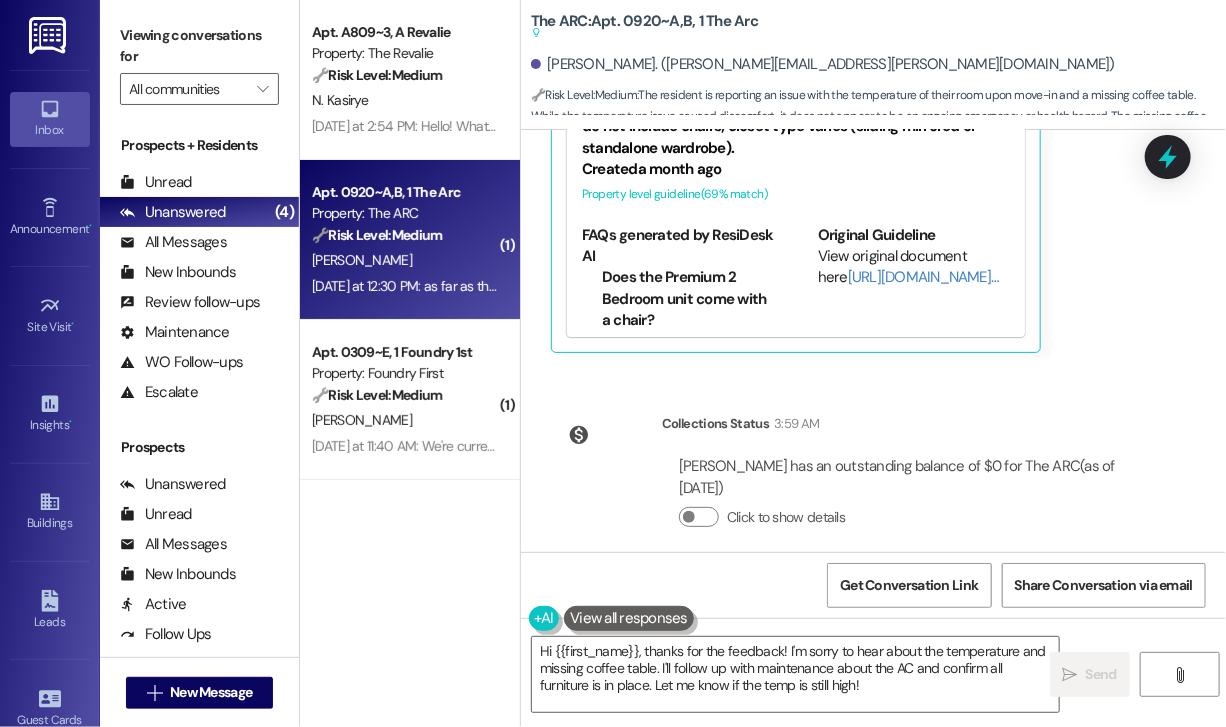 click on "Collections Status 3:59 AM" at bounding box center (909, 427) 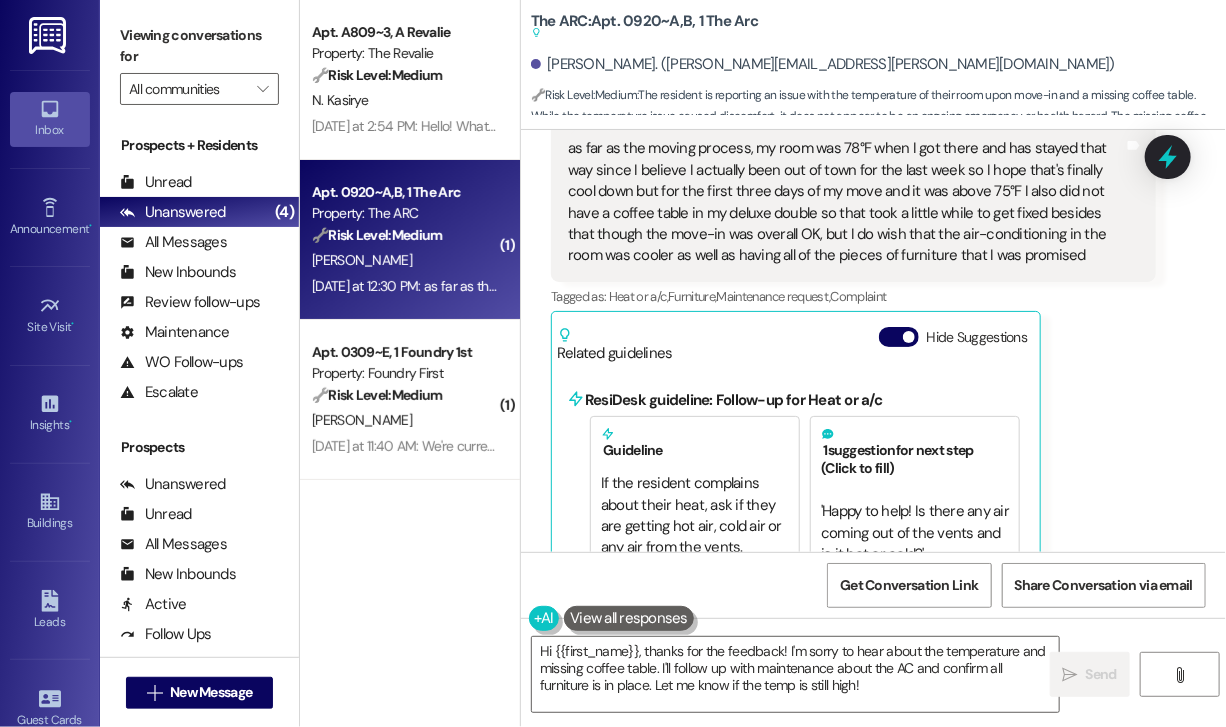 scroll, scrollTop: 307, scrollLeft: 0, axis: vertical 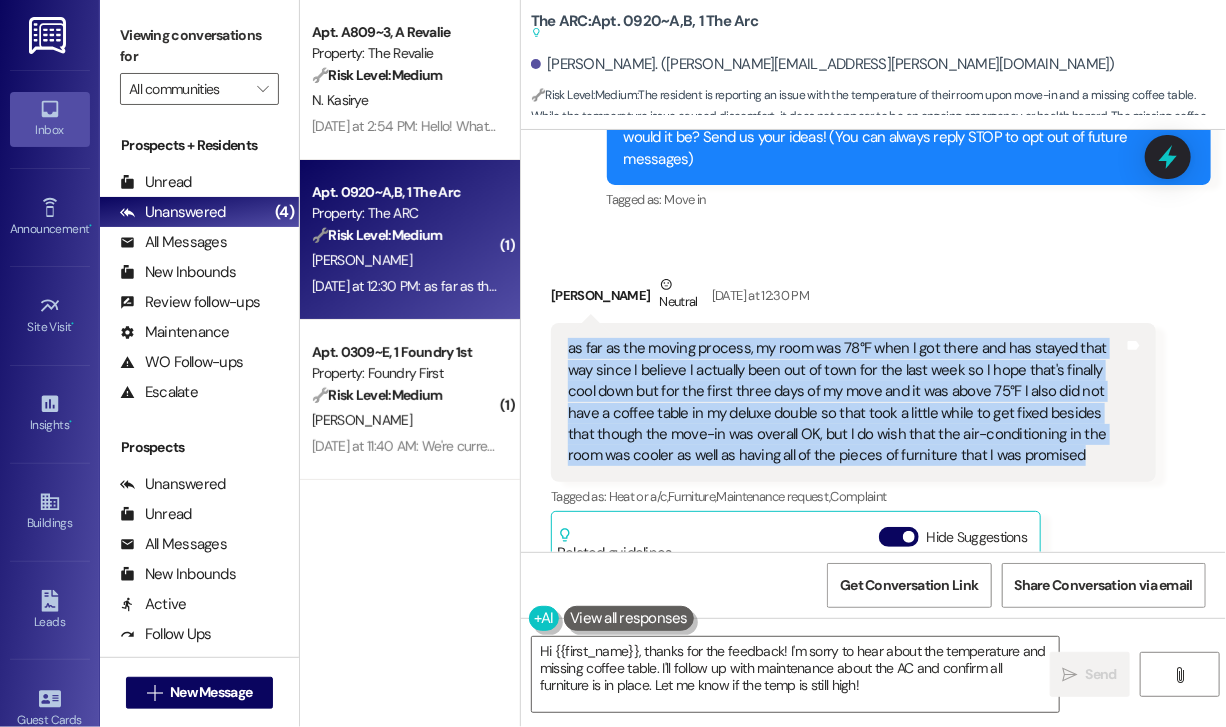 drag, startPoint x: 1093, startPoint y: 437, endPoint x: 562, endPoint y: 331, distance: 541.4767 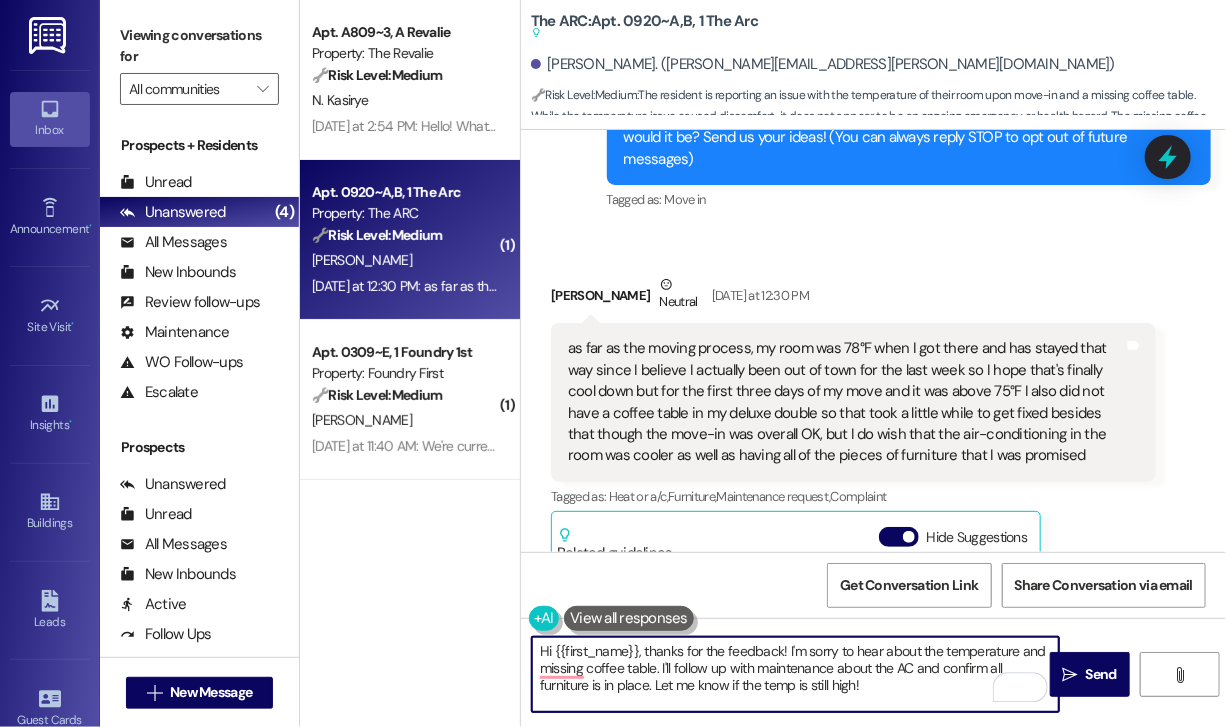 drag, startPoint x: 896, startPoint y: 691, endPoint x: 639, endPoint y: 650, distance: 260.24988 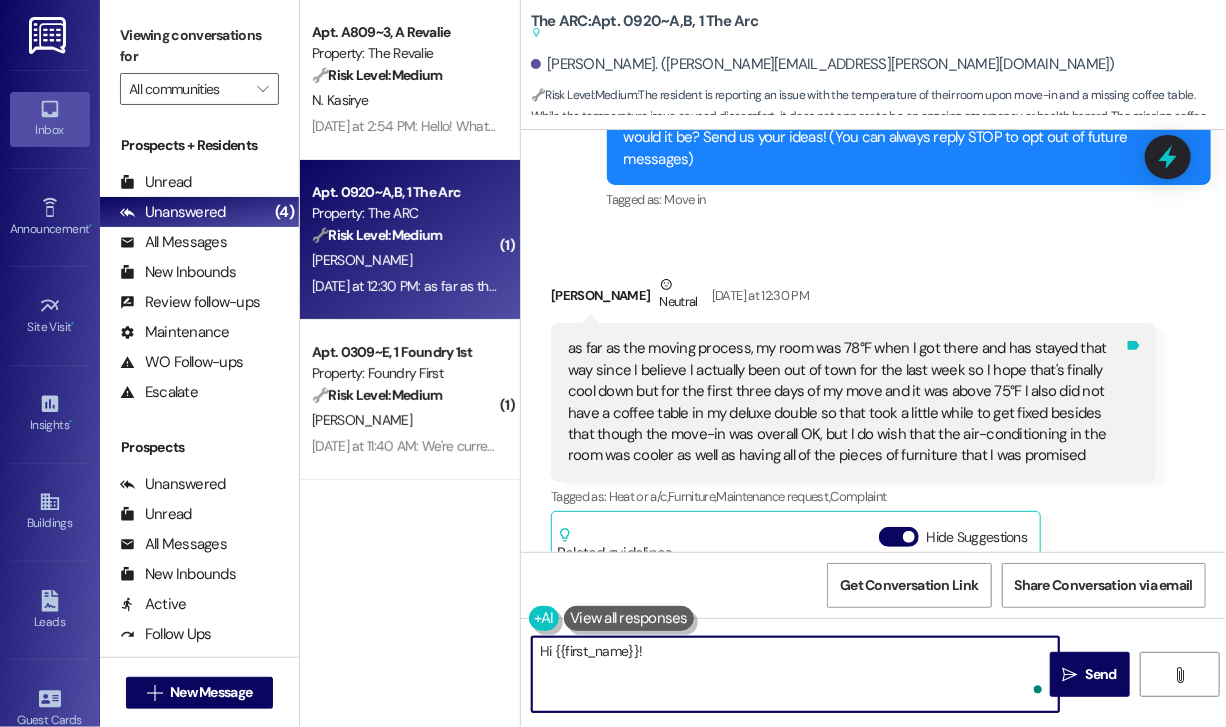 paste on "Thanks for the feedback, and I’m really sorry you had to deal with those issues during move-in. Just to help us follow up—have you had a chance to check if the room has cooled down since returning from your trip? Also, is everything now in place furniture-wise, or are you still missing any items? Let us know so we can make sure everything gets addressed." 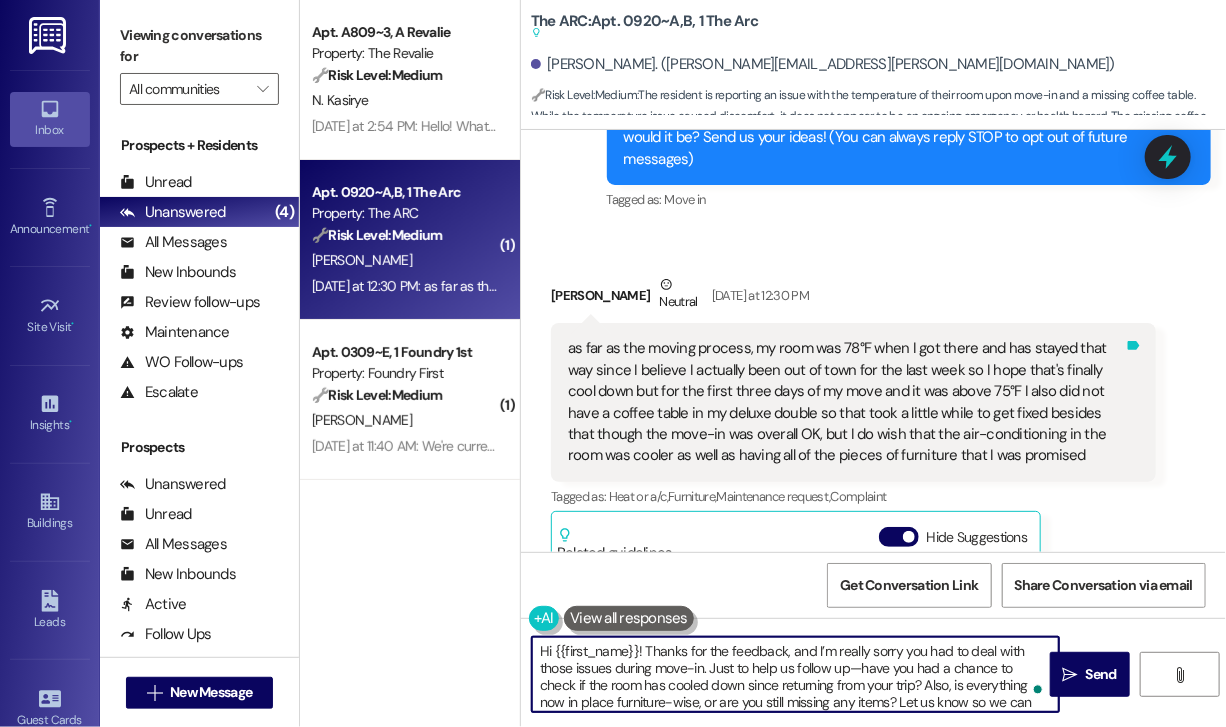 scroll, scrollTop: 16, scrollLeft: 0, axis: vertical 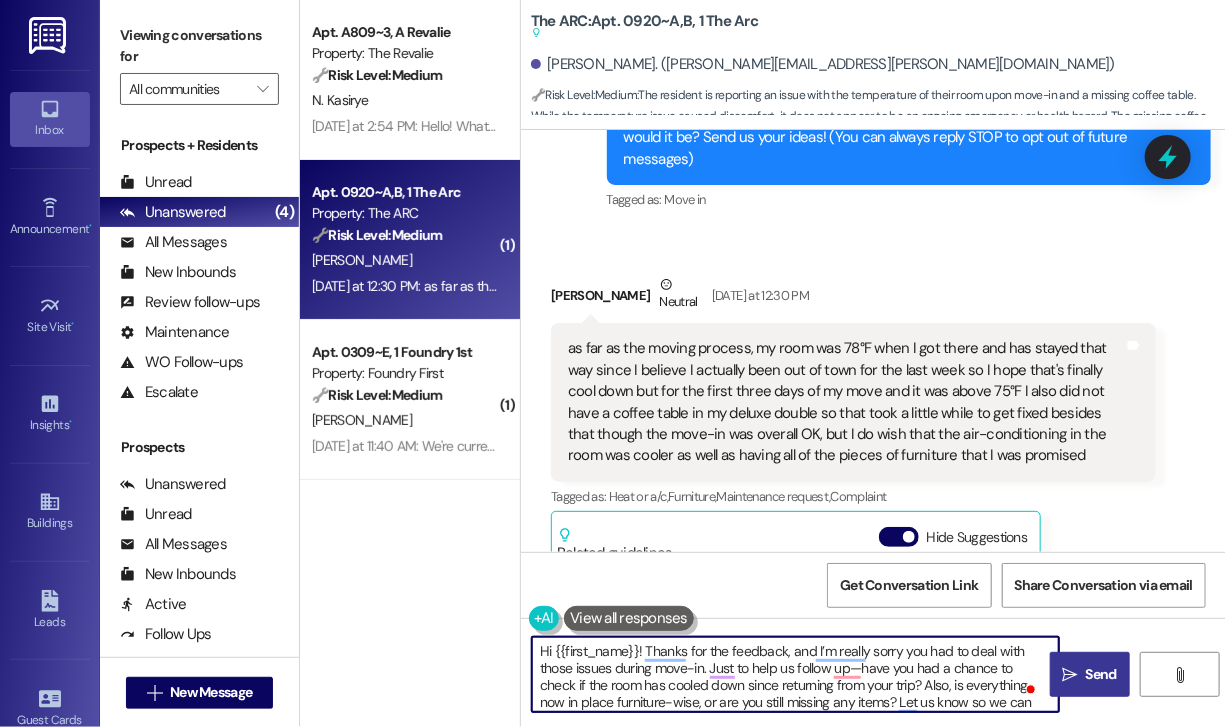 type on "Hi {{first_name}}! Thanks for the feedback, and I’m really sorry you had to deal with those issues during move-in. Just to help us follow up—have you had a chance to check if the room has cooled down since returning from your trip? Also, is everything now in place furniture-wise, or are you still missing any items? Let us know so we can make sure everything gets addressed." 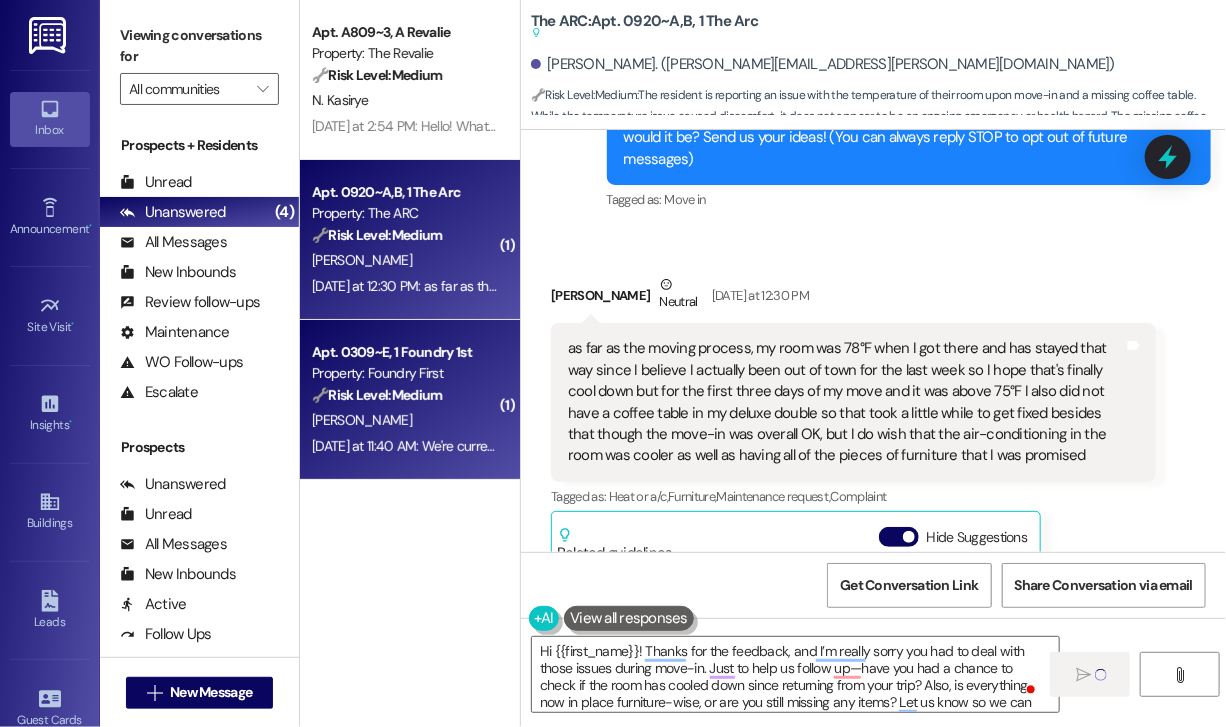 type 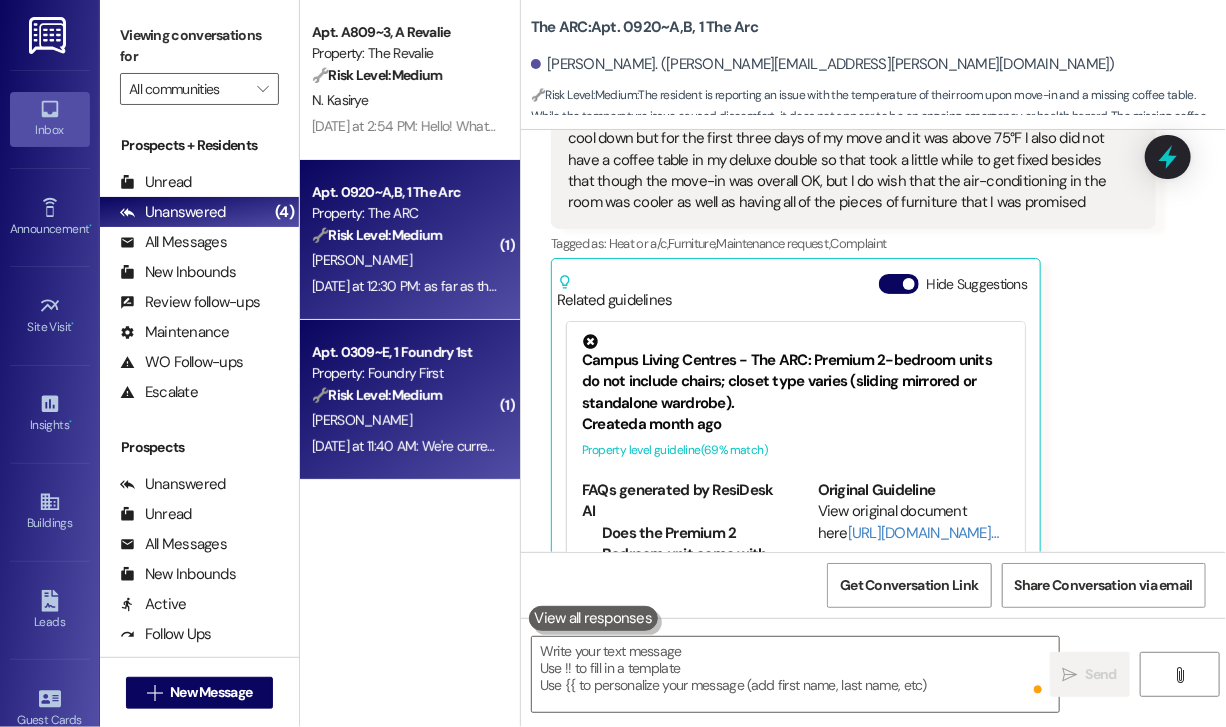 scroll, scrollTop: 609, scrollLeft: 0, axis: vertical 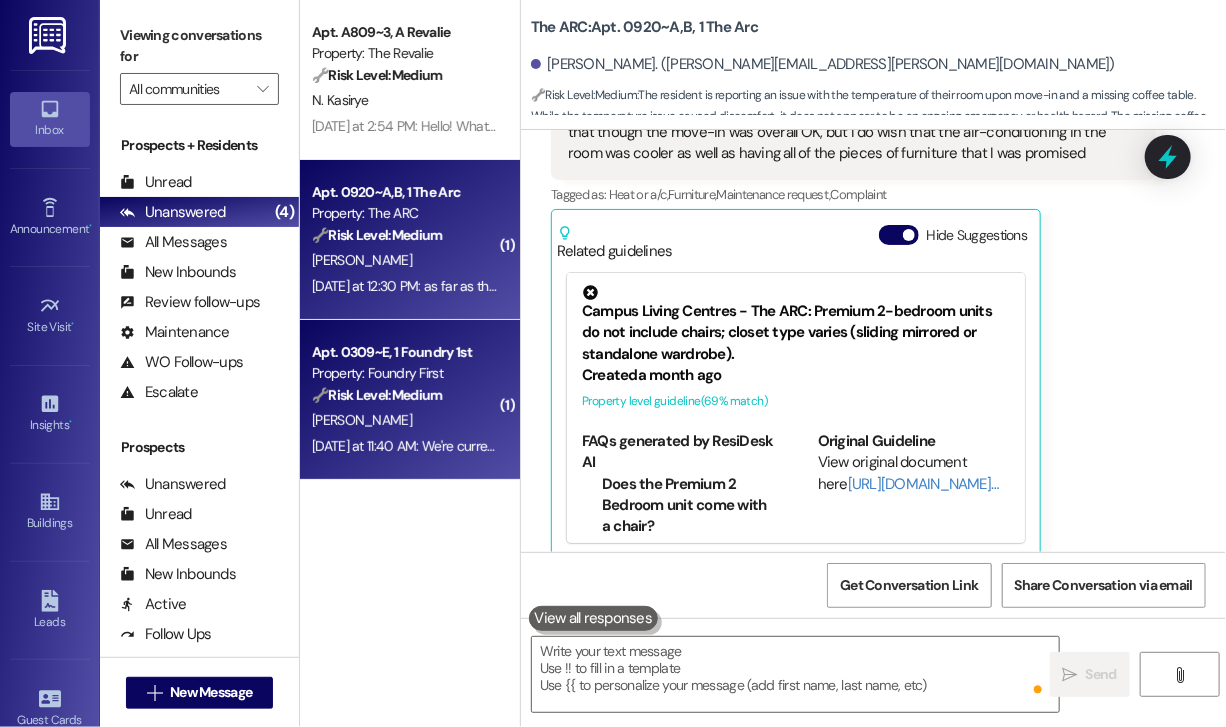 click on "Apt. 0309~E, 1 Foundry 1st Property: Foundry First 🔧  Risk Level:  Medium The resident is requesting to move from a 5-bedroom apartment to a 3-bedroom apartment. This is a non-urgent request related to resident preference and comfort, not an emergency or critical issue. The resident is currently on a lease, so this would involve a lease change or break, which falls under asset preservation and community concerns." at bounding box center (404, 374) 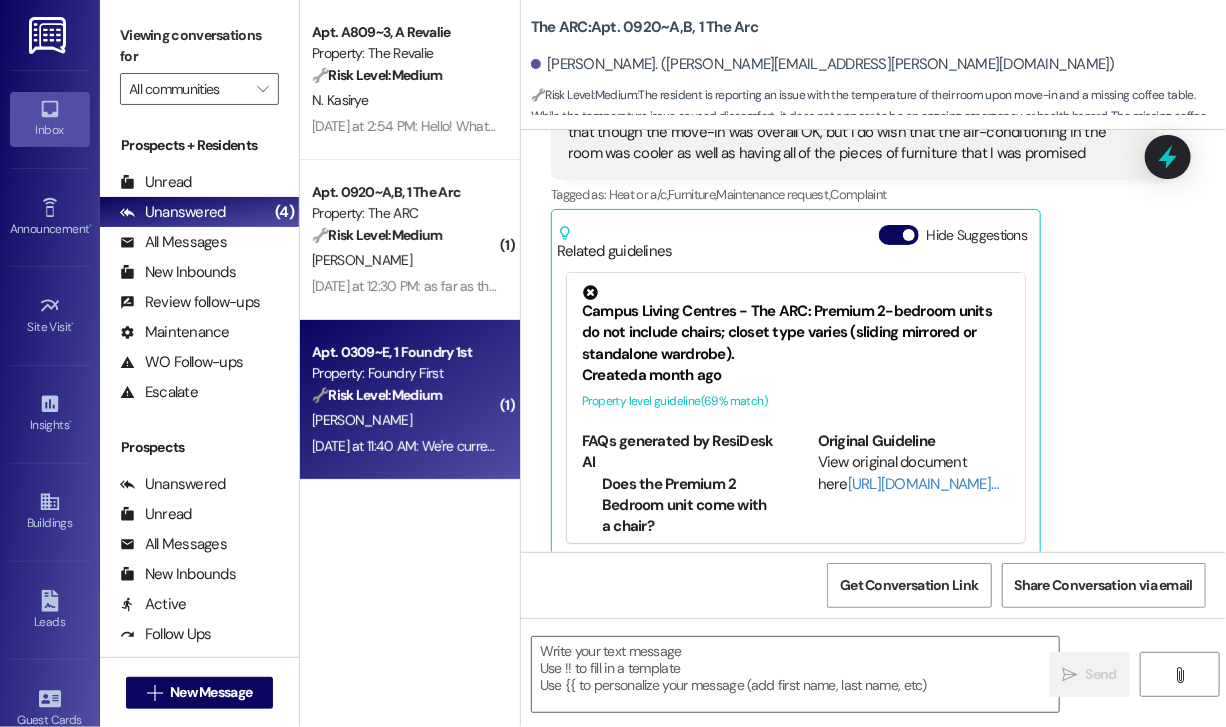 type on "Fetching suggested responses. Please feel free to read through the conversation in the meantime." 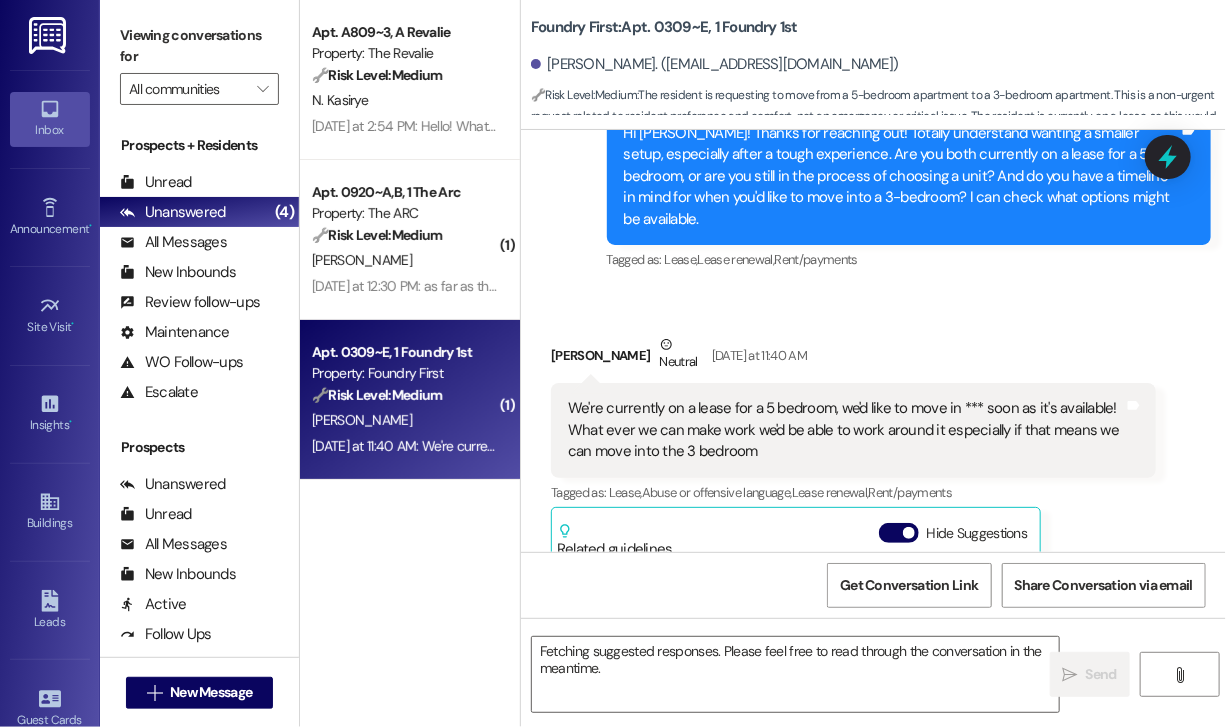 scroll, scrollTop: 12151, scrollLeft: 0, axis: vertical 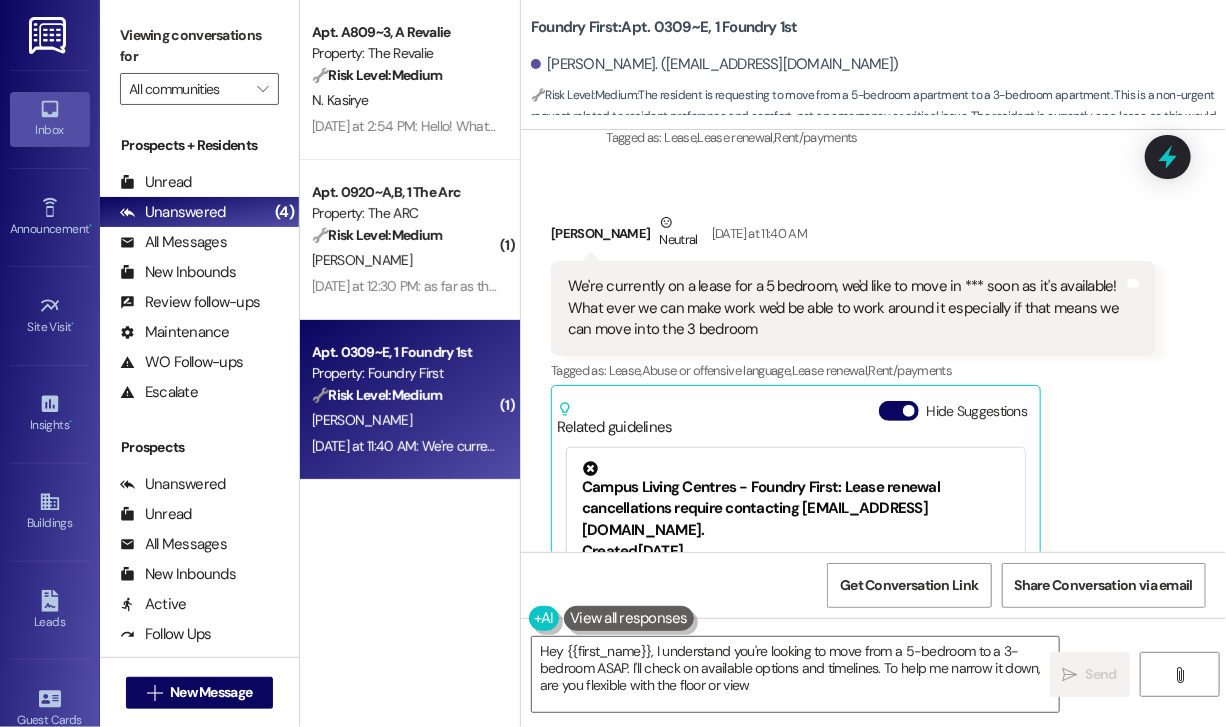 type on "Hey {{first_name}}, I understand you're looking to move from a 5-bedroom to a 3-bedroom ASAP. I'll check on available options and timelines. To help me narrow it down, are you flexible with the floor or view?" 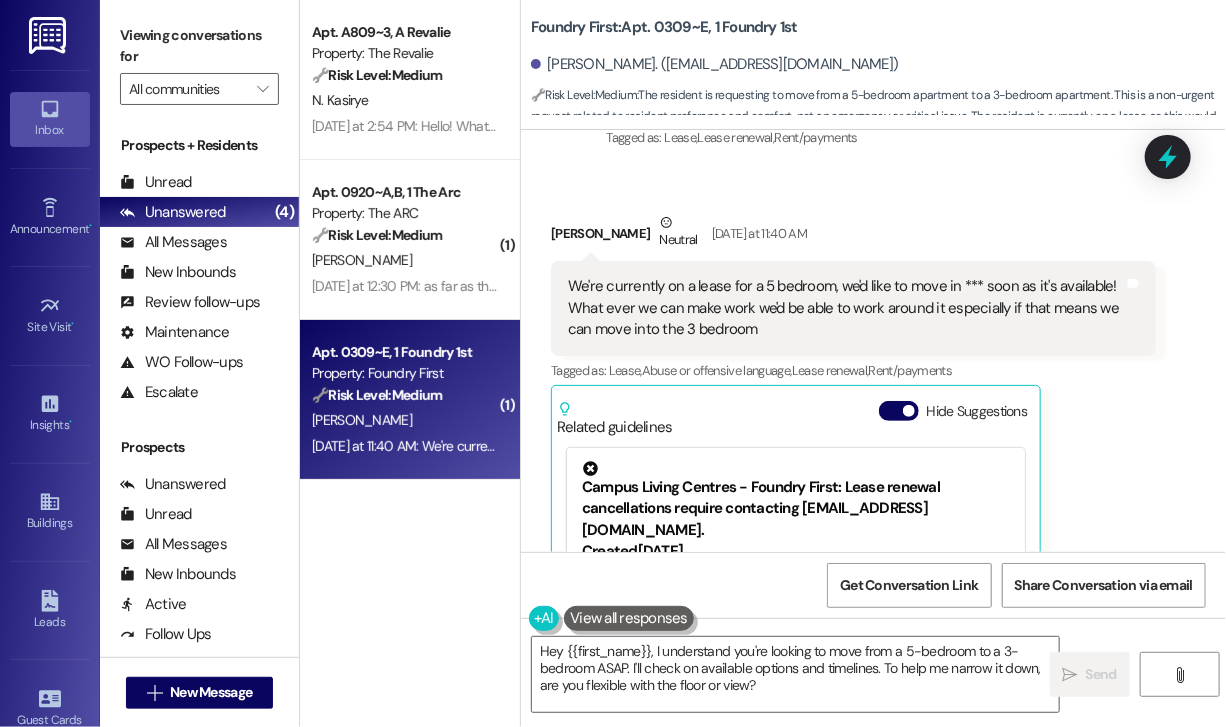 click on "[PERSON_NAME]   Neutral [DATE] at 11:40 AM We're currently on a lease for a 5 bedroom, we'd like to move in *** soon as it's available! What ever we can make work we'd be able to work around it especially if that means we can move into the 3 bedroom  Tags and notes Tagged as:   Lease ,  Click to highlight conversations about Lease Abuse or offensive language ,  Click to highlight conversations about Abuse or offensive language Lease renewal ,  Click to highlight conversations about Lease renewal Rent/payments Click to highlight conversations about Rent/payments  Related guidelines Hide Suggestions Campus Living Centres - Foundry First: Lease renewal cancellations require contacting [EMAIL_ADDRESS][DOMAIN_NAME].
Created  [DATE] Property level guideline  ( 68 % match) FAQs generated by ResiDesk AI What email address should I use to cancel my lease renewal? To cancel your lease renewal, you should email [EMAIL_ADDRESS][DOMAIN_NAME] for assistance. Are there any fees associated with cancelling a lease renewal? Created" at bounding box center [853, 473] 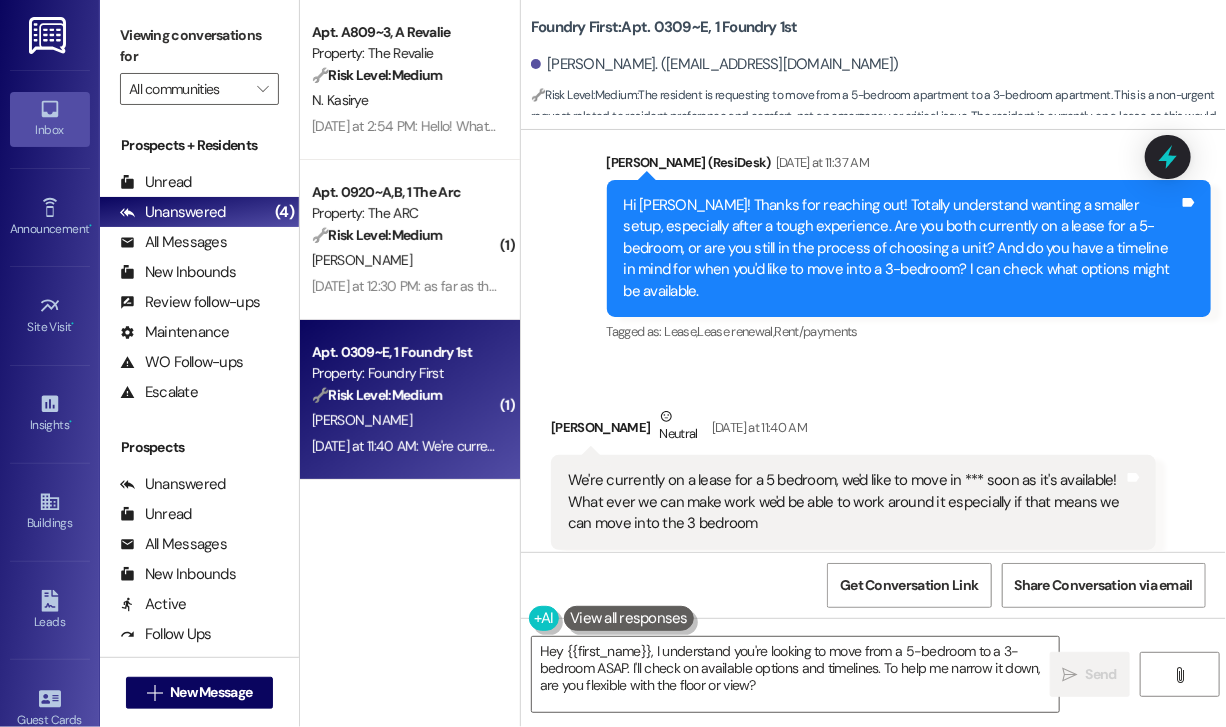 scroll, scrollTop: 12356, scrollLeft: 0, axis: vertical 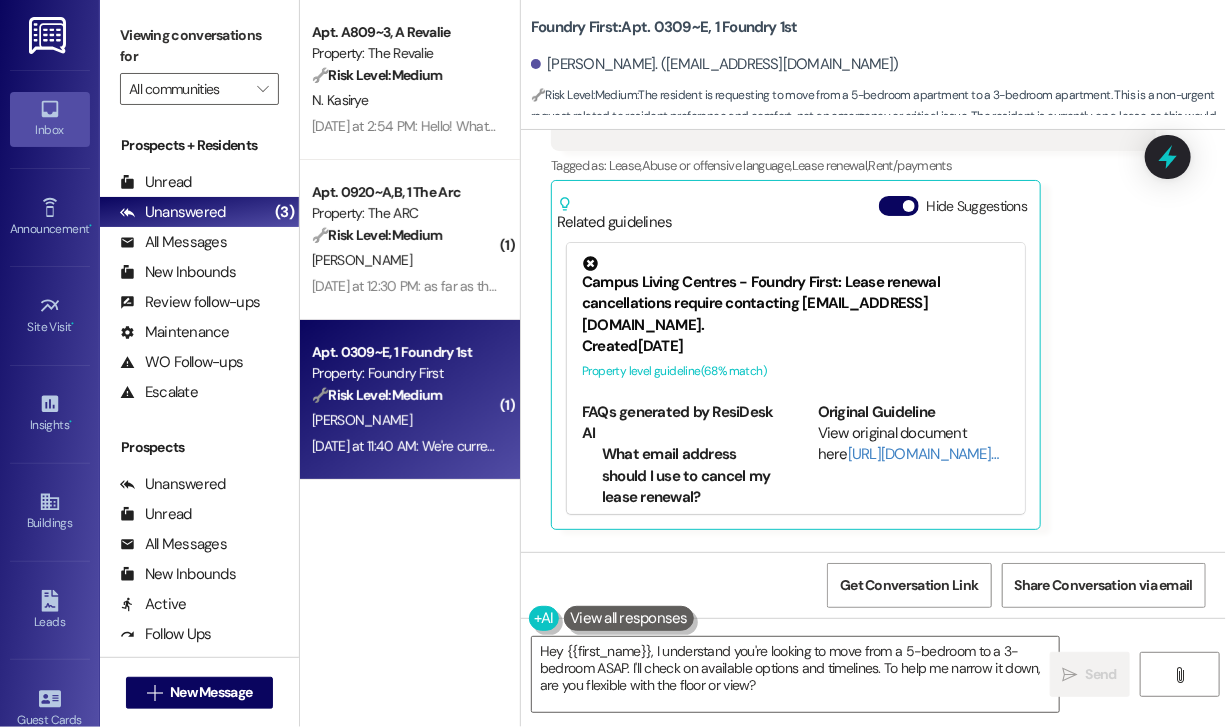 click on "Collections Status 3:59 AM [PERSON_NAME] has an outstanding balance of $0 for Foundry First  (as of [DATE]) Click to show details" at bounding box center (853, 662) 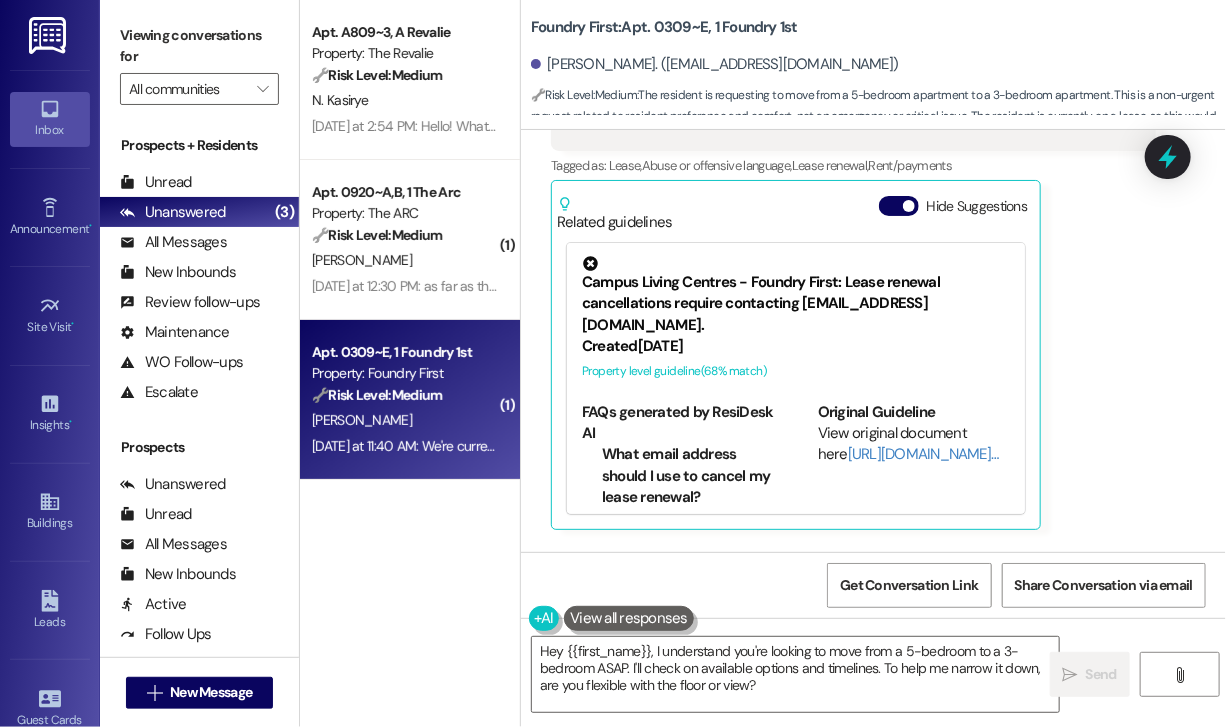 click on "Collections Status 3:59 AM" at bounding box center (909, 604) 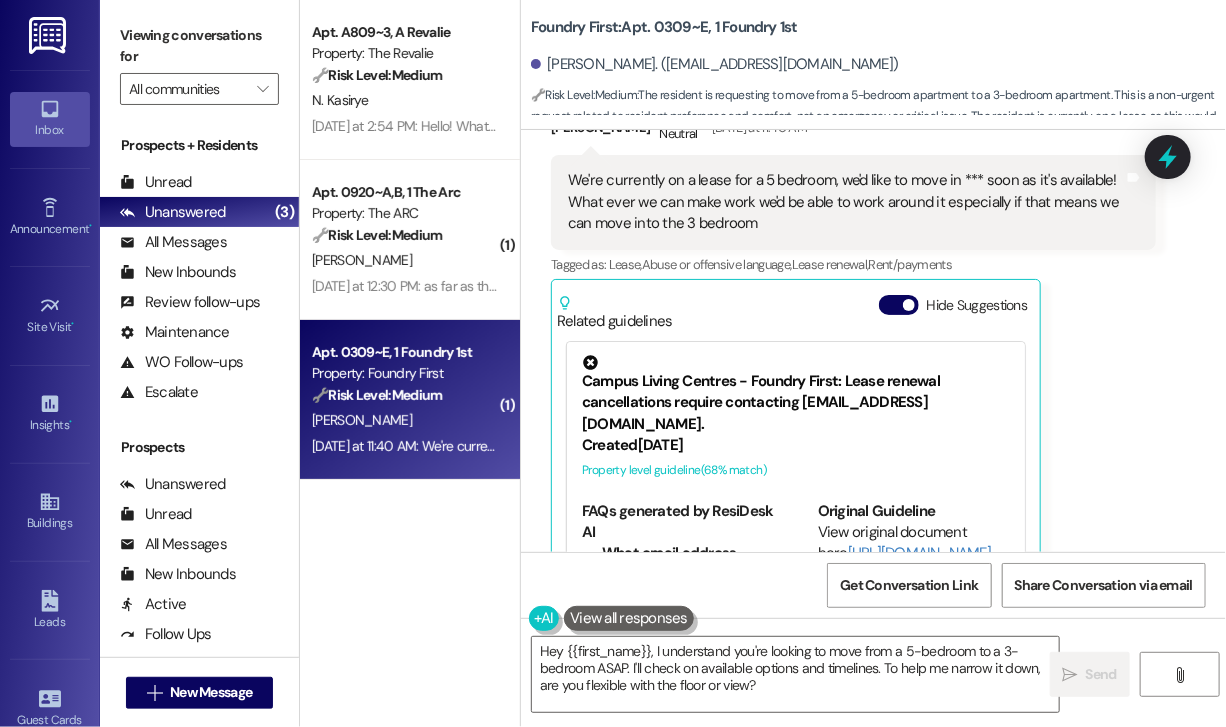 scroll, scrollTop: 12356, scrollLeft: 0, axis: vertical 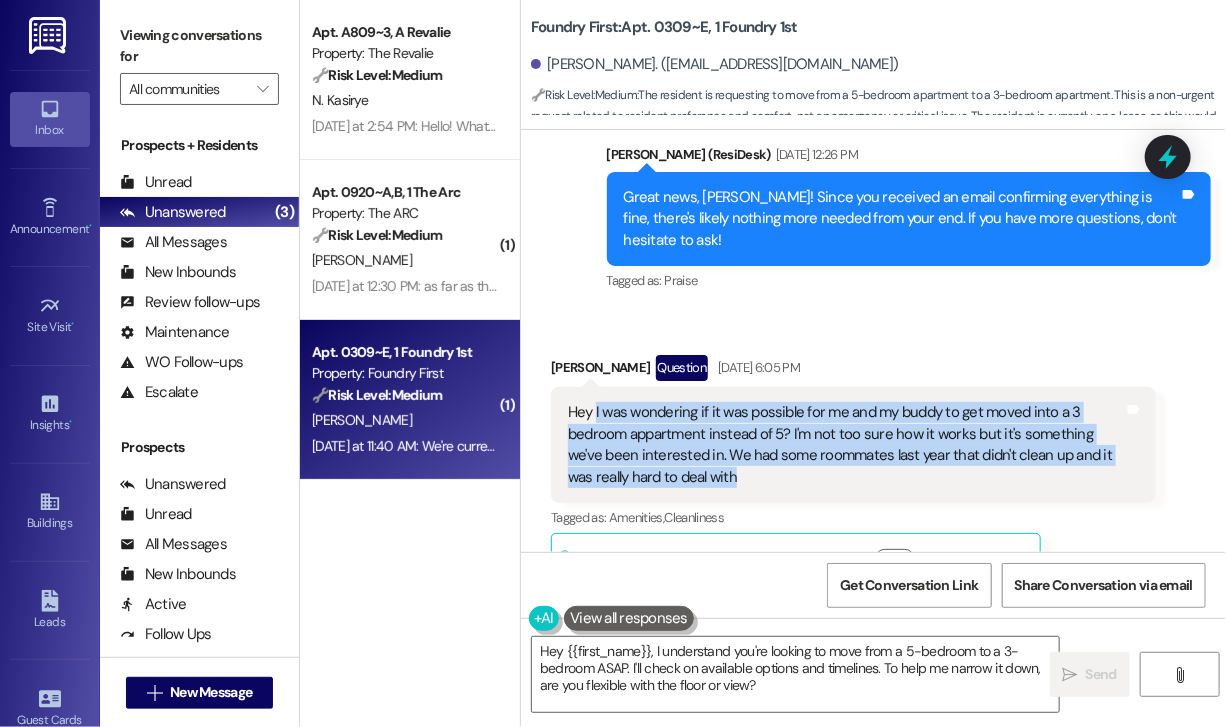 drag, startPoint x: 754, startPoint y: 299, endPoint x: 596, endPoint y: 238, distance: 169.36647 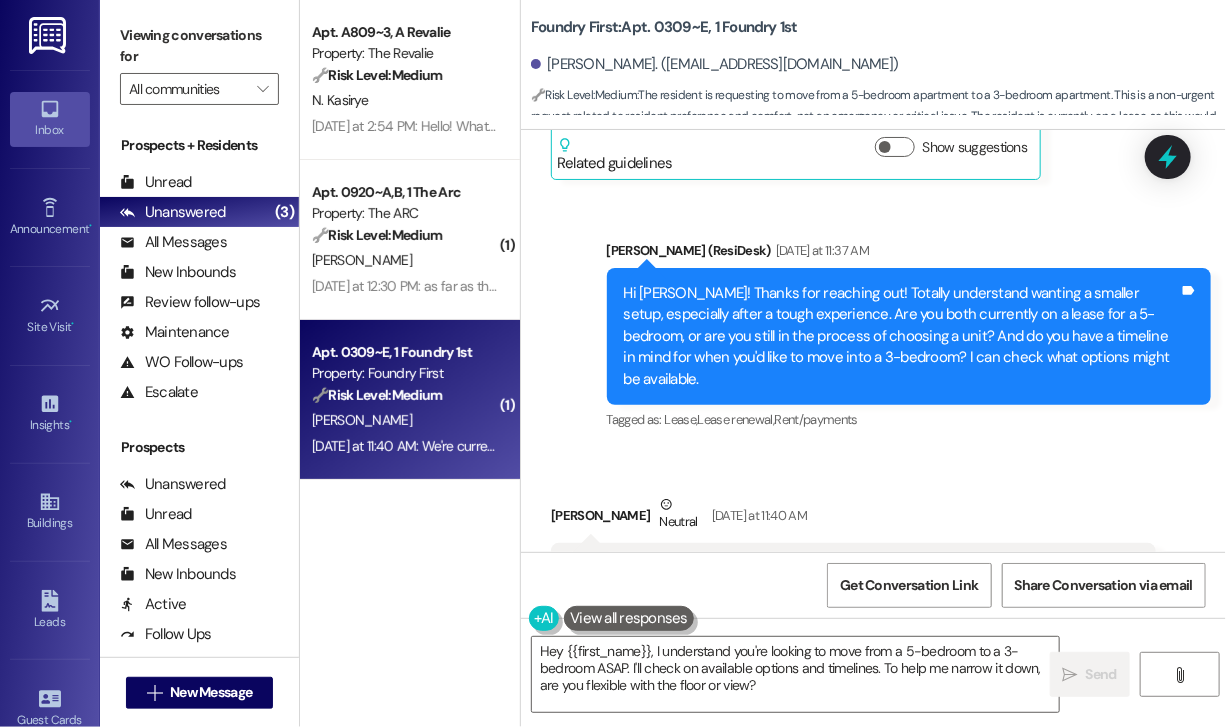 scroll, scrollTop: 11957, scrollLeft: 0, axis: vertical 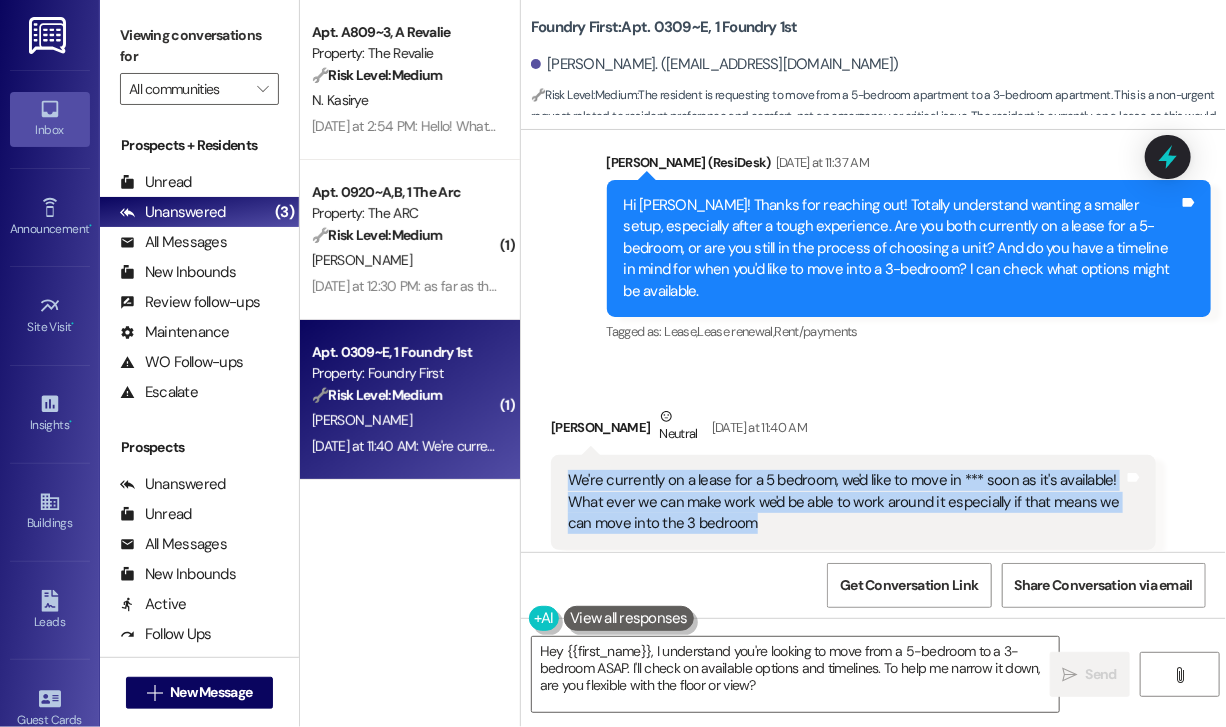 drag, startPoint x: 779, startPoint y: 330, endPoint x: 569, endPoint y: 284, distance: 214.97906 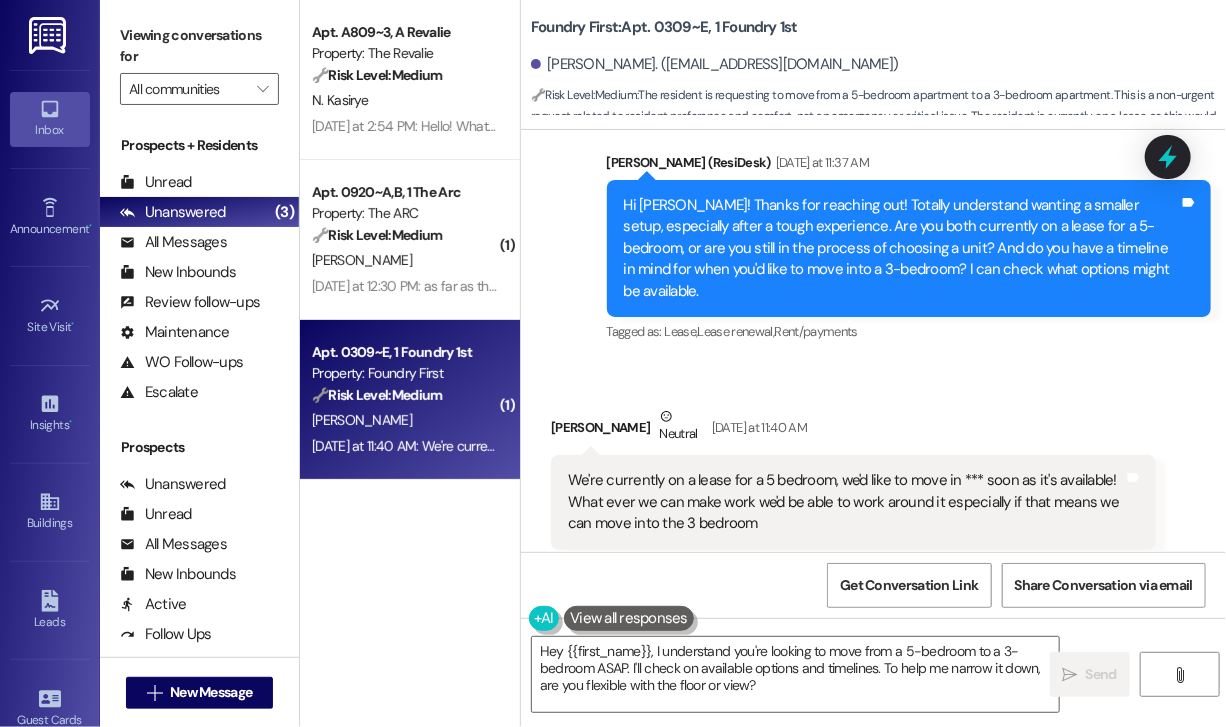 click on "Received via SMS [PERSON_NAME] [DATE] at 11:40 AM We're currently on a lease for a 5 bedroom, we'd like to move in *** soon as it's available! What ever we can make work we'd be able to work around it especially if that means we can move into the 3 bedroom  Tags and notes Tagged as:   Lease ,  Click to highlight conversations about Lease Abuse or offensive language ,  Click to highlight conversations about Abuse or offensive language Lease renewal ,  Click to highlight conversations about Lease renewal Rent/payments Click to highlight conversations about Rent/payments  Related guidelines Hide Suggestions Campus Living Centres - Foundry First: Lease renewal cancellations require contacting [EMAIL_ADDRESS][DOMAIN_NAME].
Created  [DATE] Property level guideline  ( 68 % match) FAQs generated by ResiDesk AI What email address should I use to cancel my lease renewal? To cancel your lease renewal, you should email [EMAIL_ADDRESS][DOMAIN_NAME] for assistance. Is there a deadline for cancelling my lease renewal?" at bounding box center (853, 667) 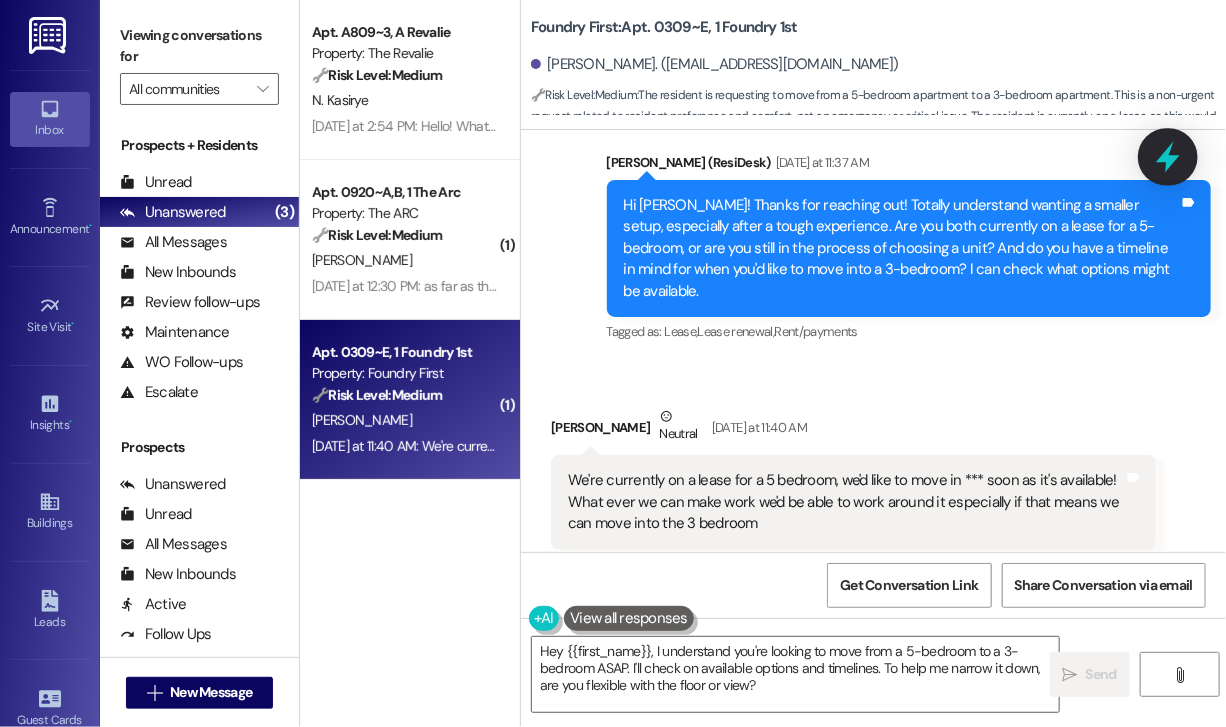 click 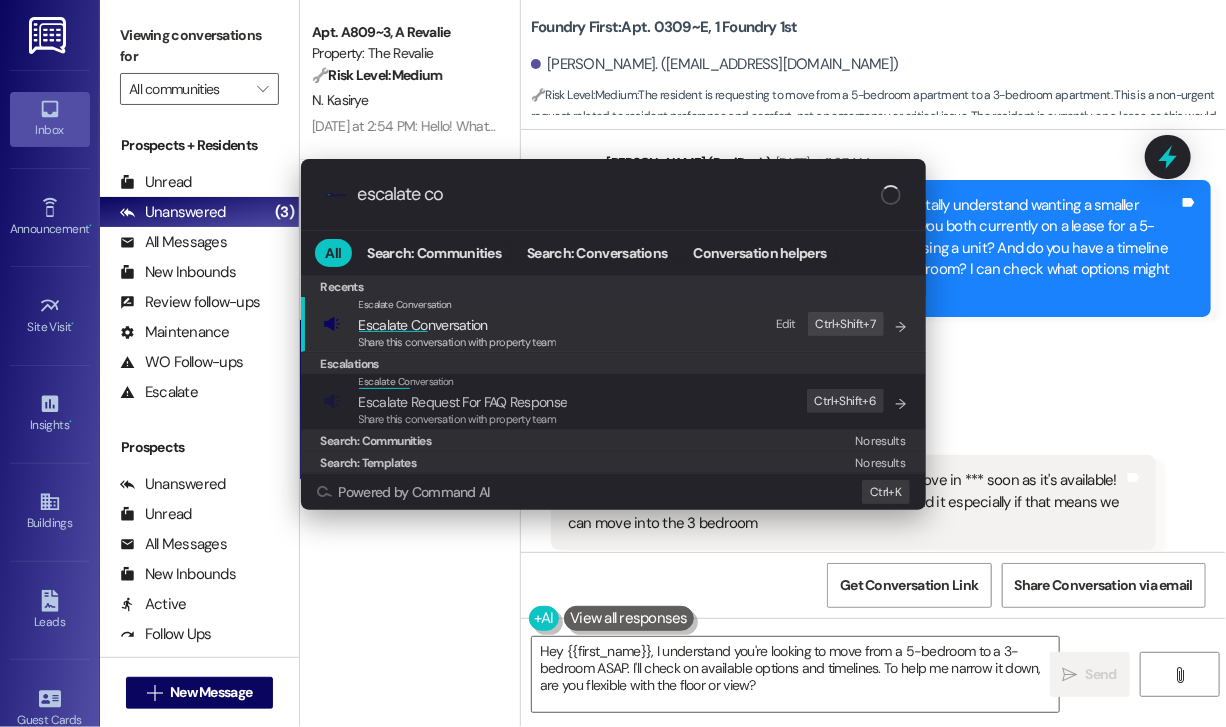type on "escalate con" 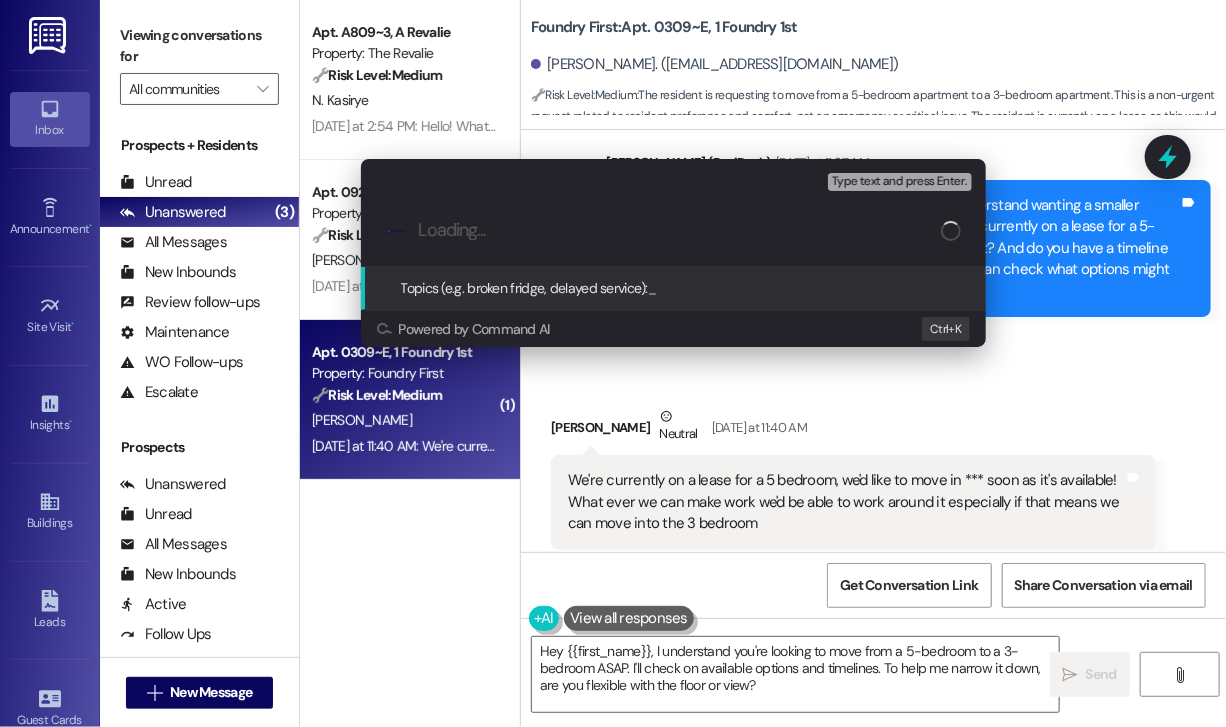 type on "Request to Transfer from 5-Bedroom to 3-Bedroom Unit – Flexible Move-In Timing" 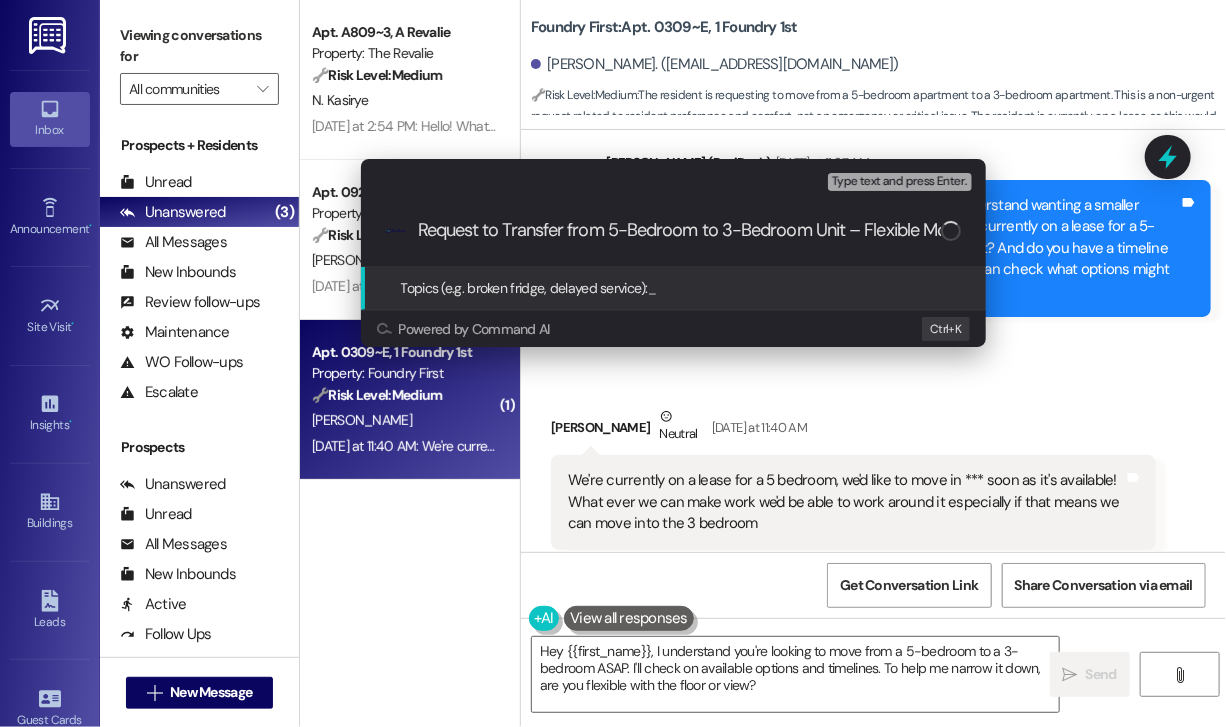 scroll, scrollTop: 0, scrollLeft: 100, axis: horizontal 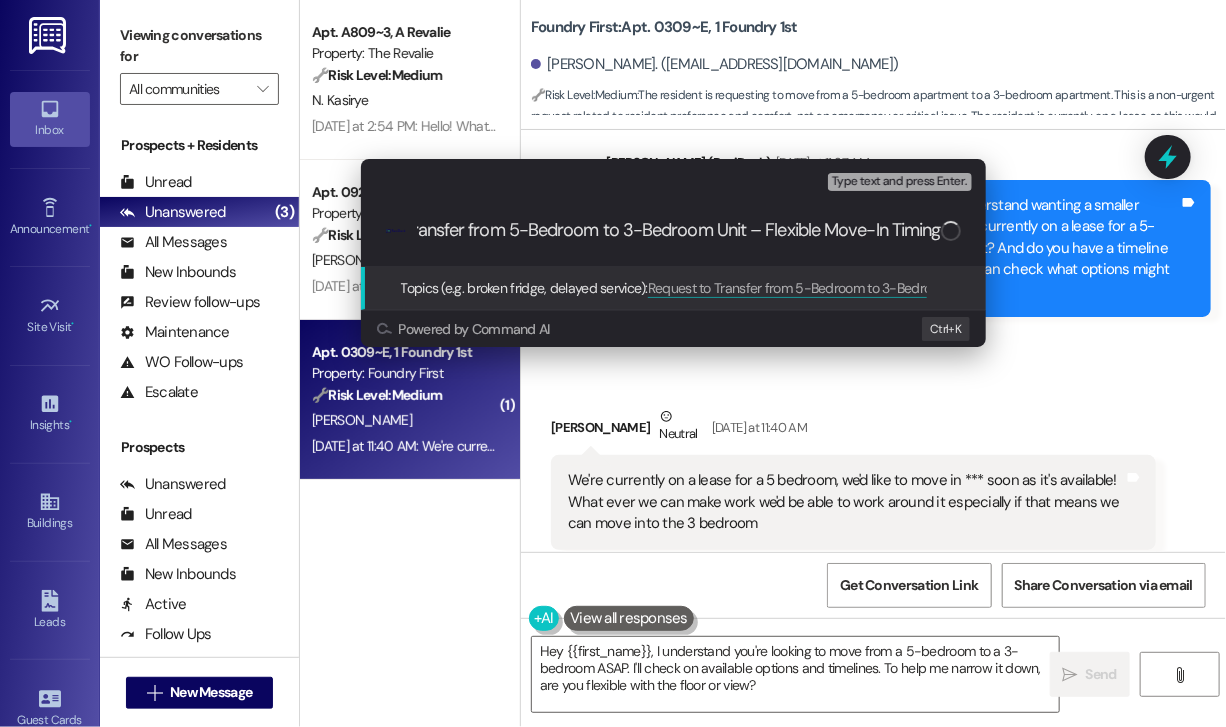 type 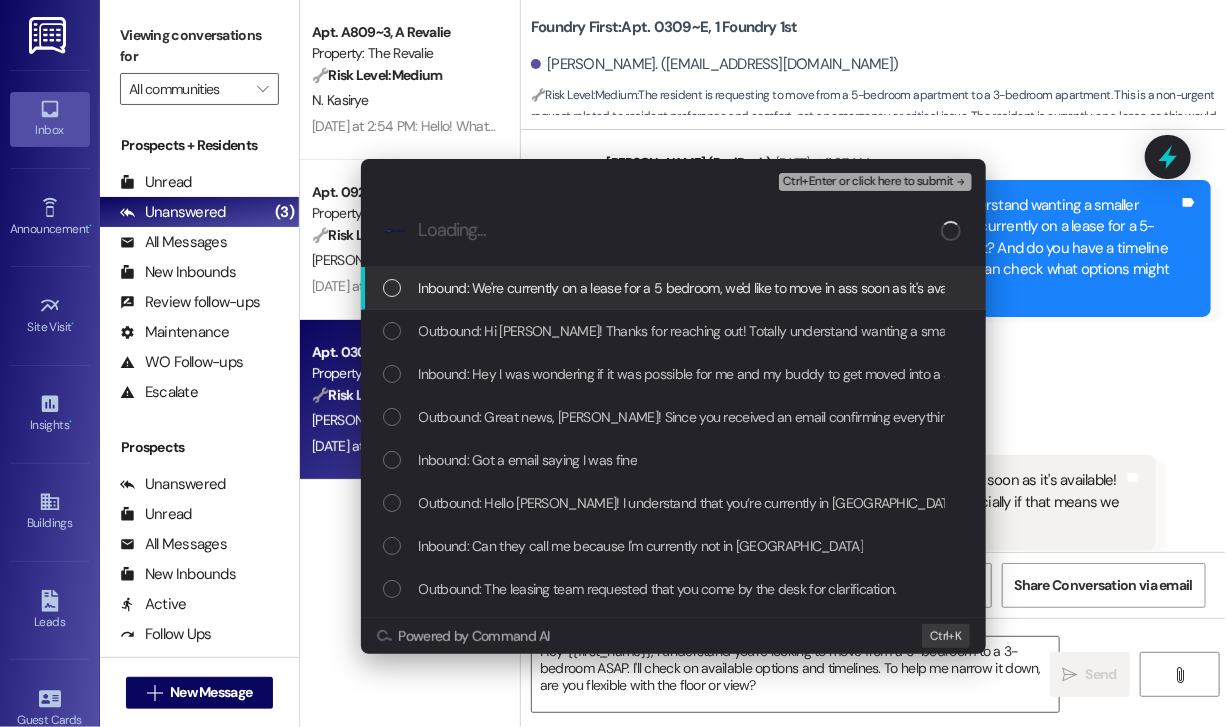 scroll, scrollTop: 0, scrollLeft: 0, axis: both 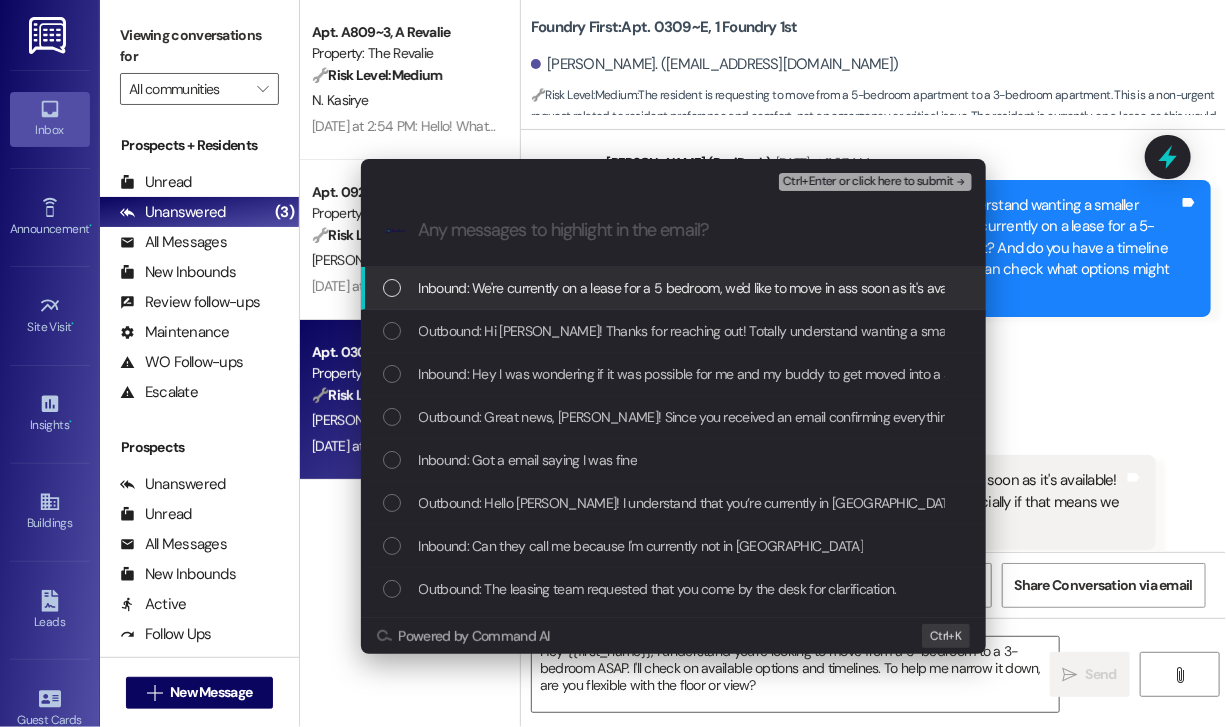 click on "Inbound: We're currently on a lease for a 5 bedroom, we'd like to move in ass soon as it's available! What ever we can make work we'd be able to work around it especially if that means we can move into the 3 bedroom" at bounding box center [1045, 288] 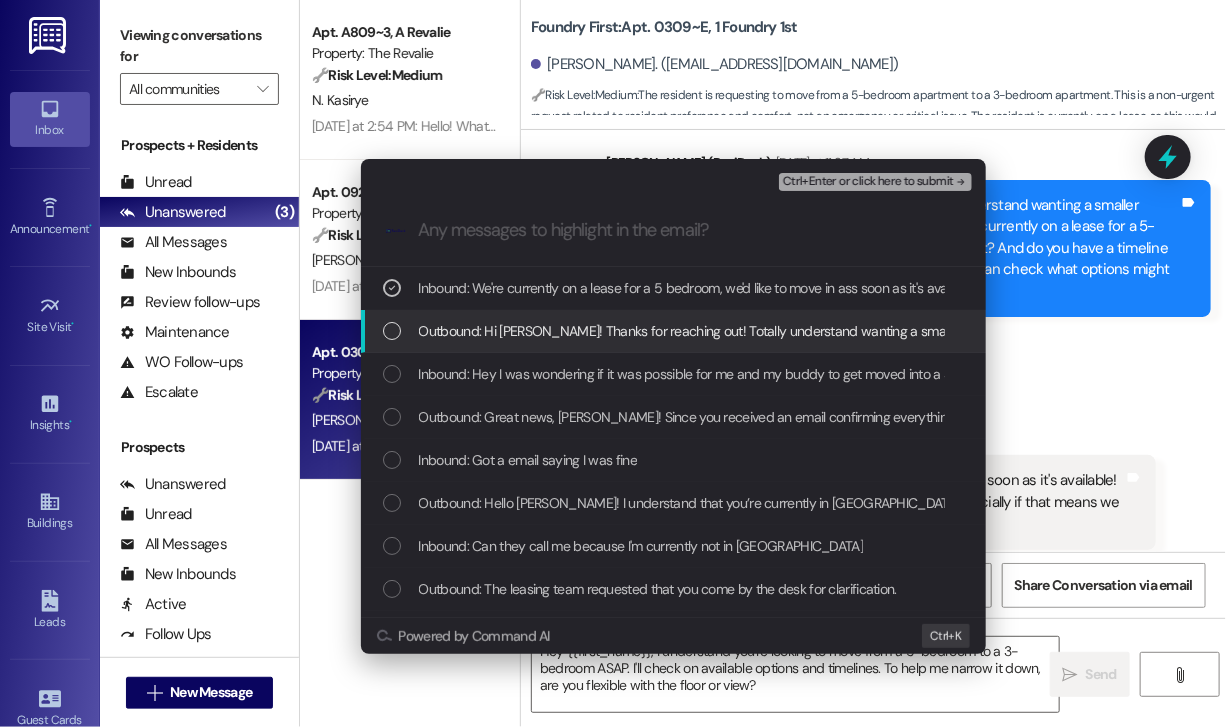 click on "Outbound: Hi [PERSON_NAME]! Thanks for reaching out! Totally understand wanting a smaller setup, especially after a tough experience. Are you both currently on a lease for a 5-bedroom, or are you still in the process of choosing a unit? And do you have a timeline in mind for when you'd like to move into a 3-bedroom? I can check what options might be available." at bounding box center [1474, 331] 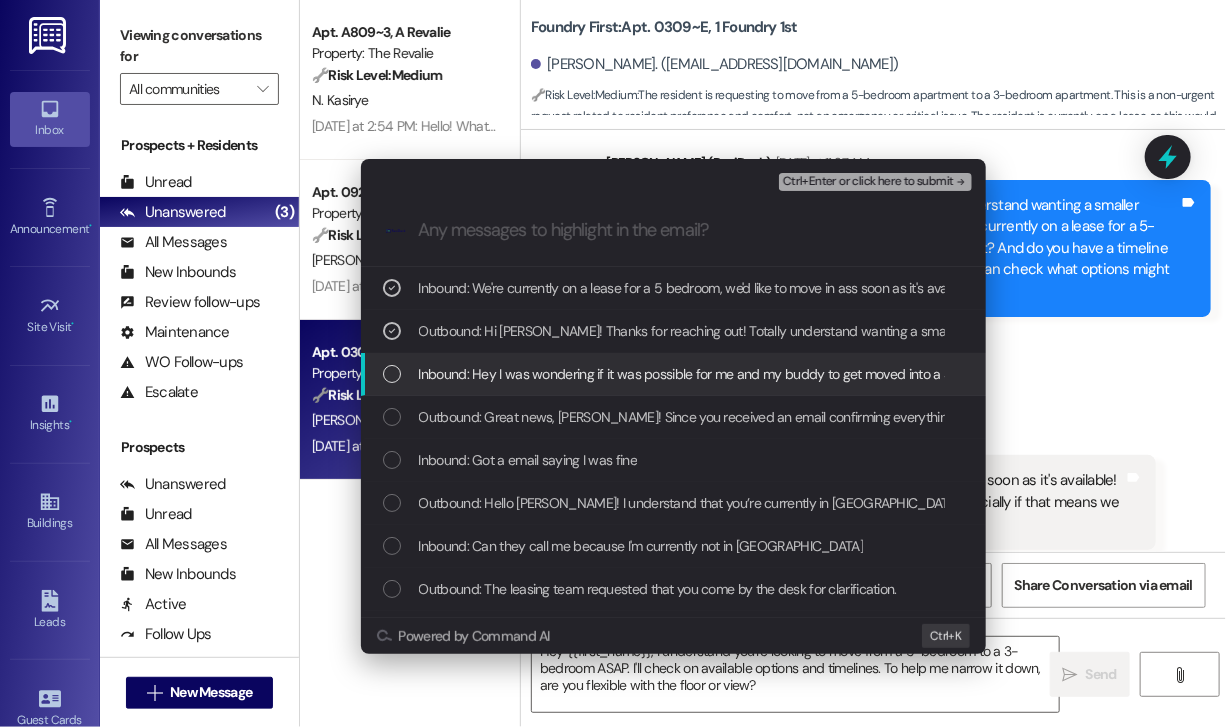 click on "Inbound: Hey I was wondering if it was possible for me and my buddy to get moved into a 3 bedroom appartment instead of 5? I'm not too sure how it works but it's something we've been interested in. We had some roommates last year that didn't clean up and it was really hard to deal with" at bounding box center [1259, 374] 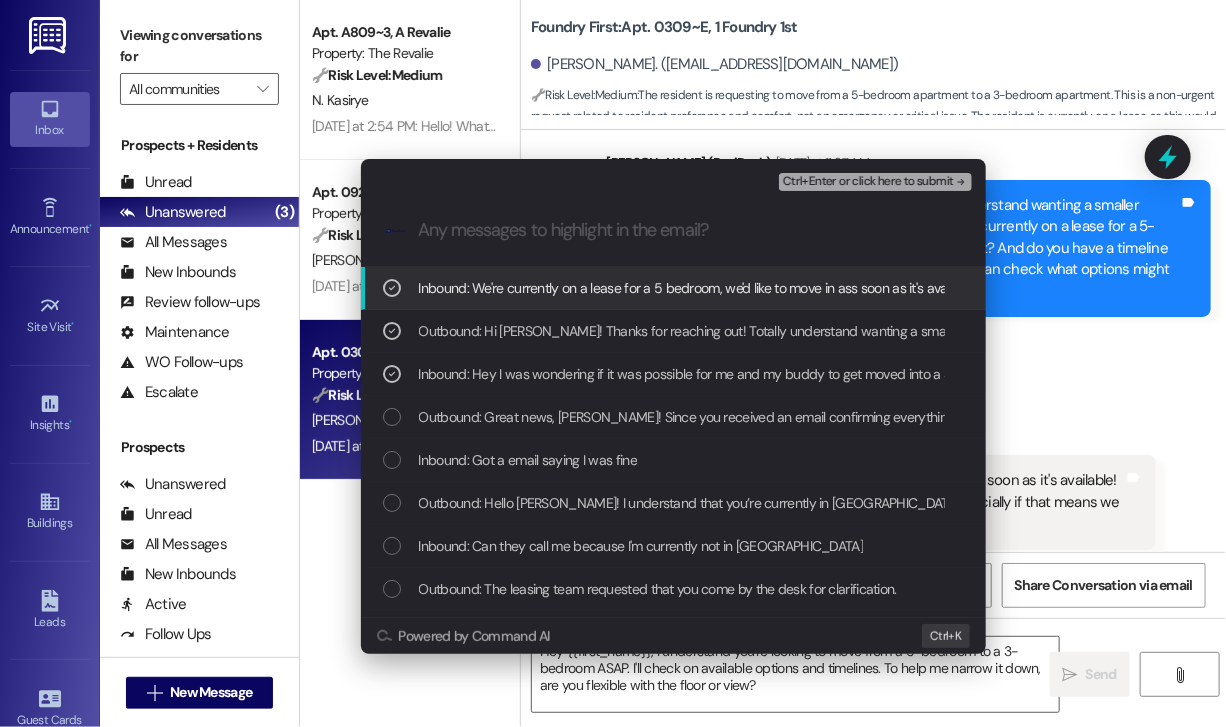 click on "Ctrl+Enter or click here to submit" at bounding box center (868, 182) 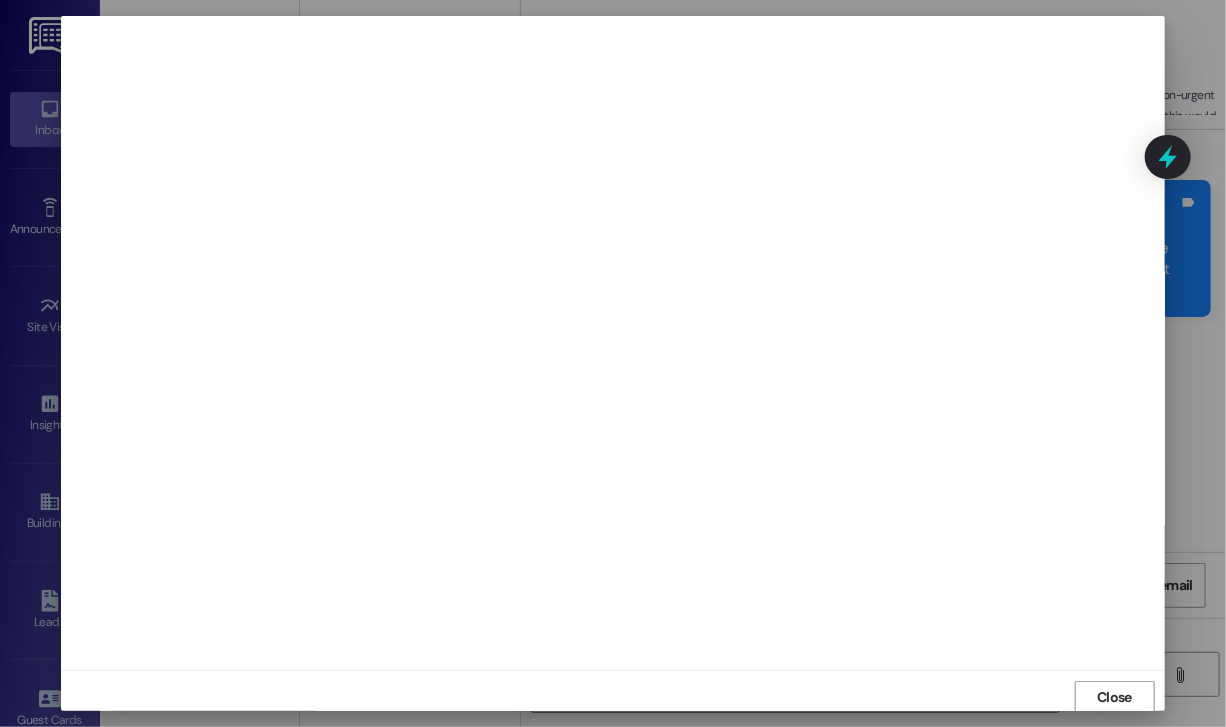 scroll, scrollTop: 2, scrollLeft: 0, axis: vertical 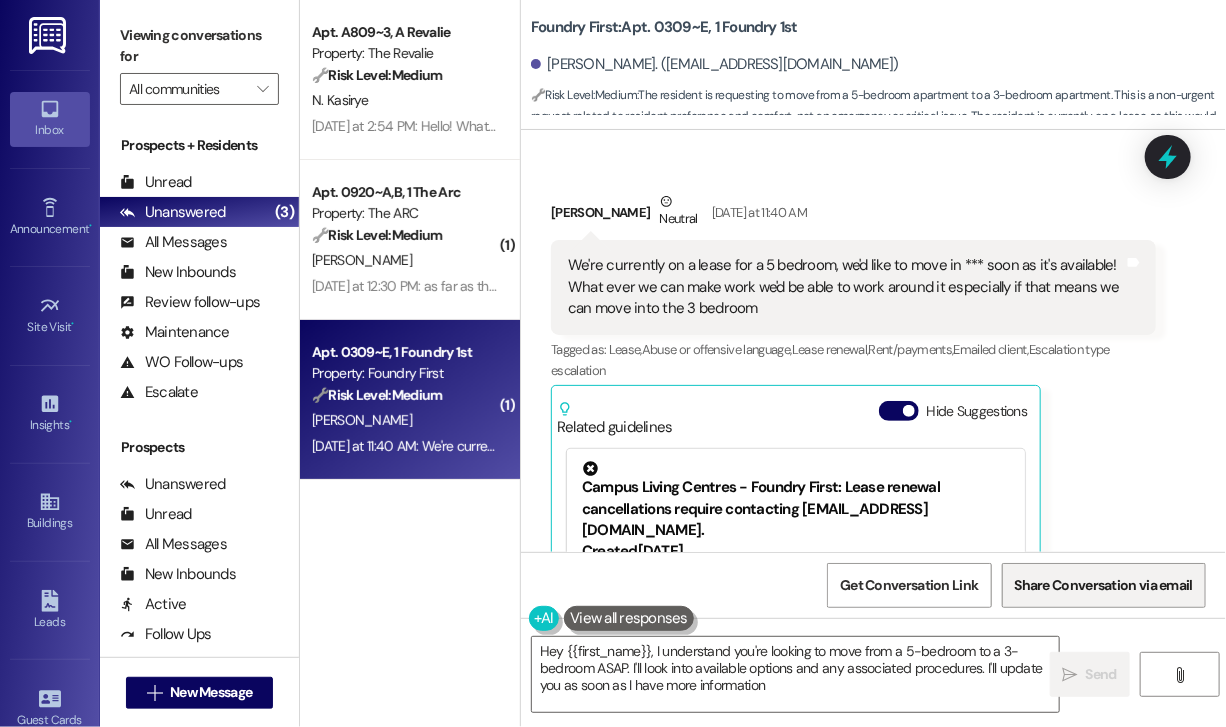 type on "Hey {{first_name}}, I understand you're looking to move from a 5-bedroom to a 3-bedroom ASAP. I'll look into available options and any associated procedures. I'll update you as soon as I have more information!" 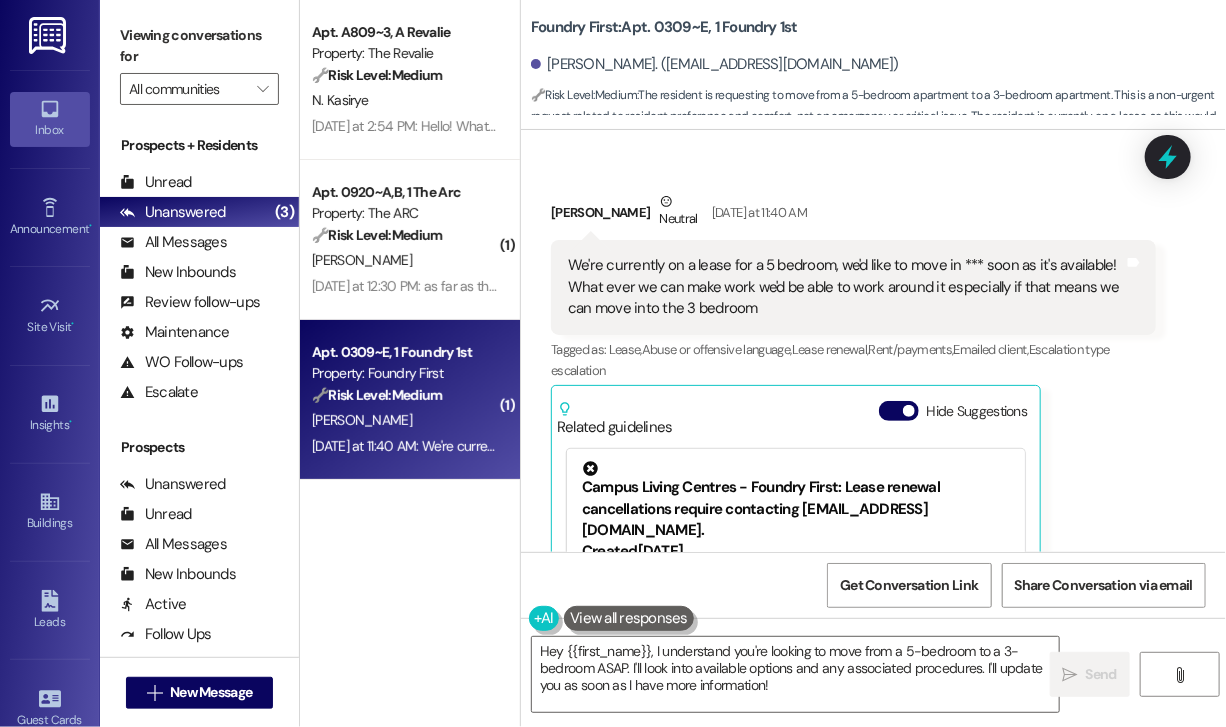 click on "[PERSON_NAME]   Neutral [DATE] at 11:40 AM We're currently on a lease for a 5 bedroom, we'd like to move in *** soon as it's available! What ever we can make work we'd be able to work around it especially if that means we can move into the 3 bedroom  Tags and notes Tagged as:   Lease ,  Click to highlight conversations about Lease Abuse or offensive language ,  Click to highlight conversations about Abuse or offensive language Lease renewal ,  Click to highlight conversations about Lease renewal Rent/payments ,  Click to highlight conversations about Rent/payments Emailed client ,  Click to highlight conversations about Emailed client Escalation type escalation Click to highlight conversations about Escalation type escalation  Related guidelines Hide Suggestions Campus Living Centres - Foundry First: Lease renewal cancellations require contacting [EMAIL_ADDRESS][DOMAIN_NAME].
Created  [DATE] Property level guideline  ( 68 % match) FAQs generated by ResiDesk AI Original Guideline View original document here" at bounding box center [853, 463] 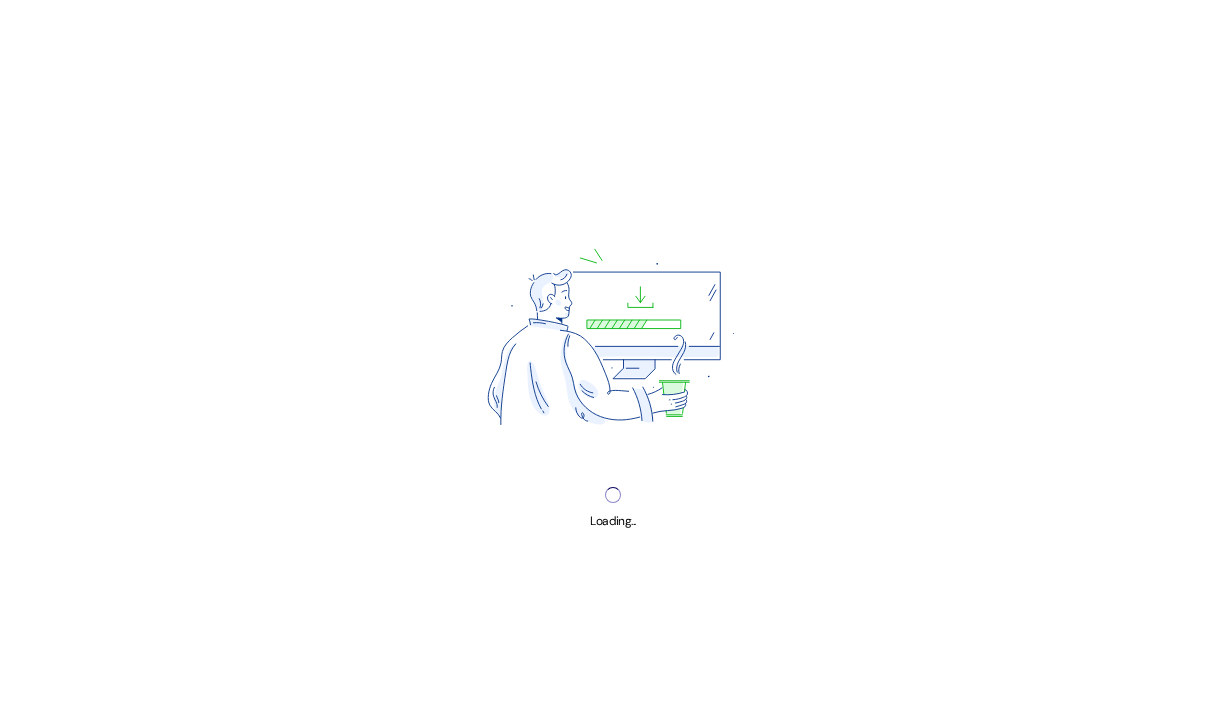 scroll, scrollTop: 0, scrollLeft: 0, axis: both 